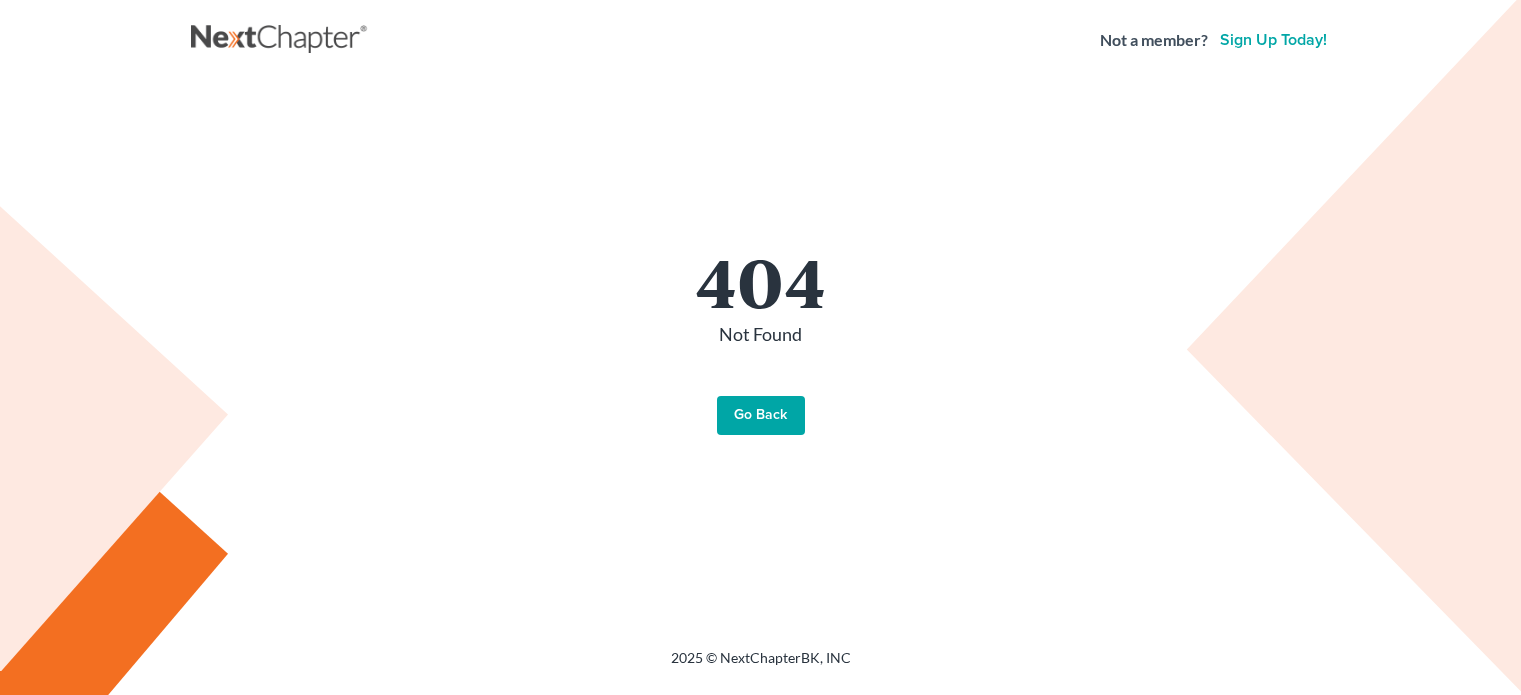 scroll, scrollTop: 0, scrollLeft: 0, axis: both 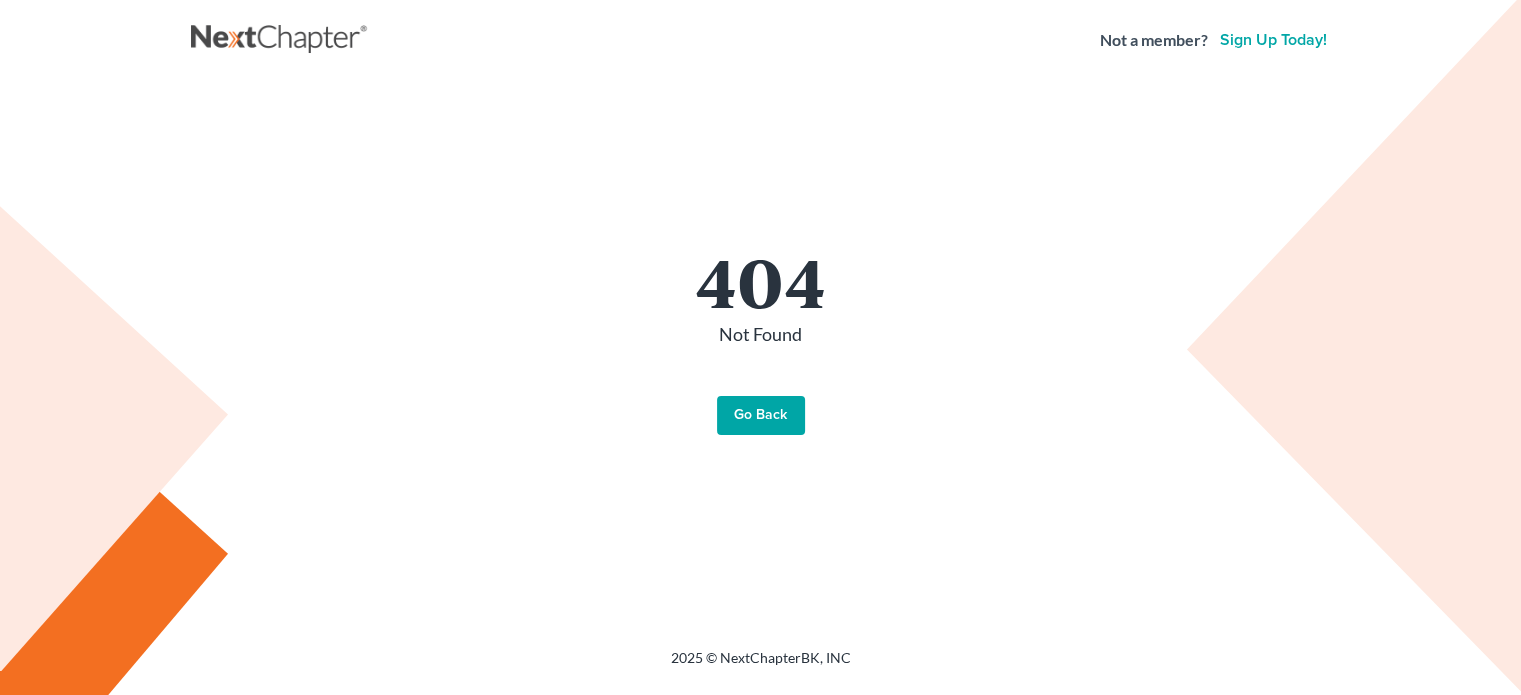 click on "Go Back" at bounding box center (761, 416) 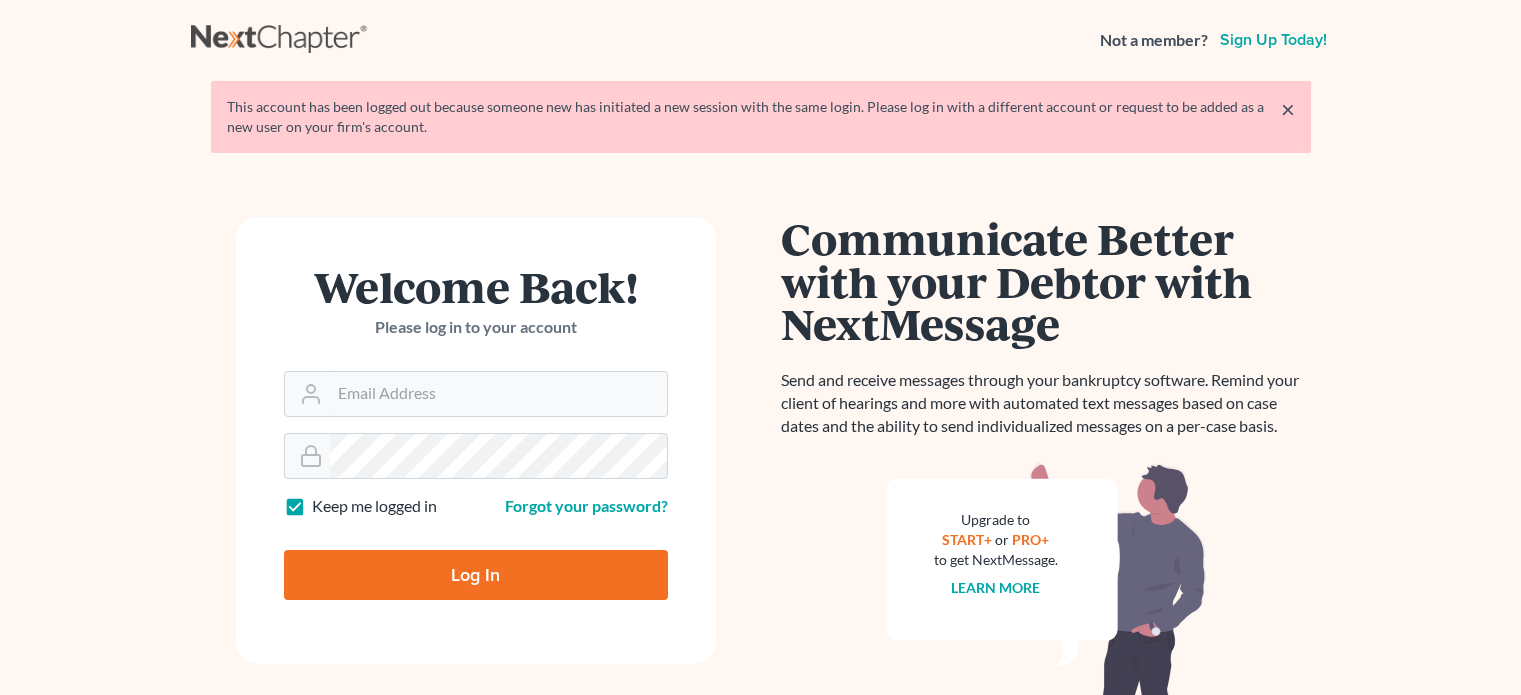 scroll, scrollTop: 0, scrollLeft: 0, axis: both 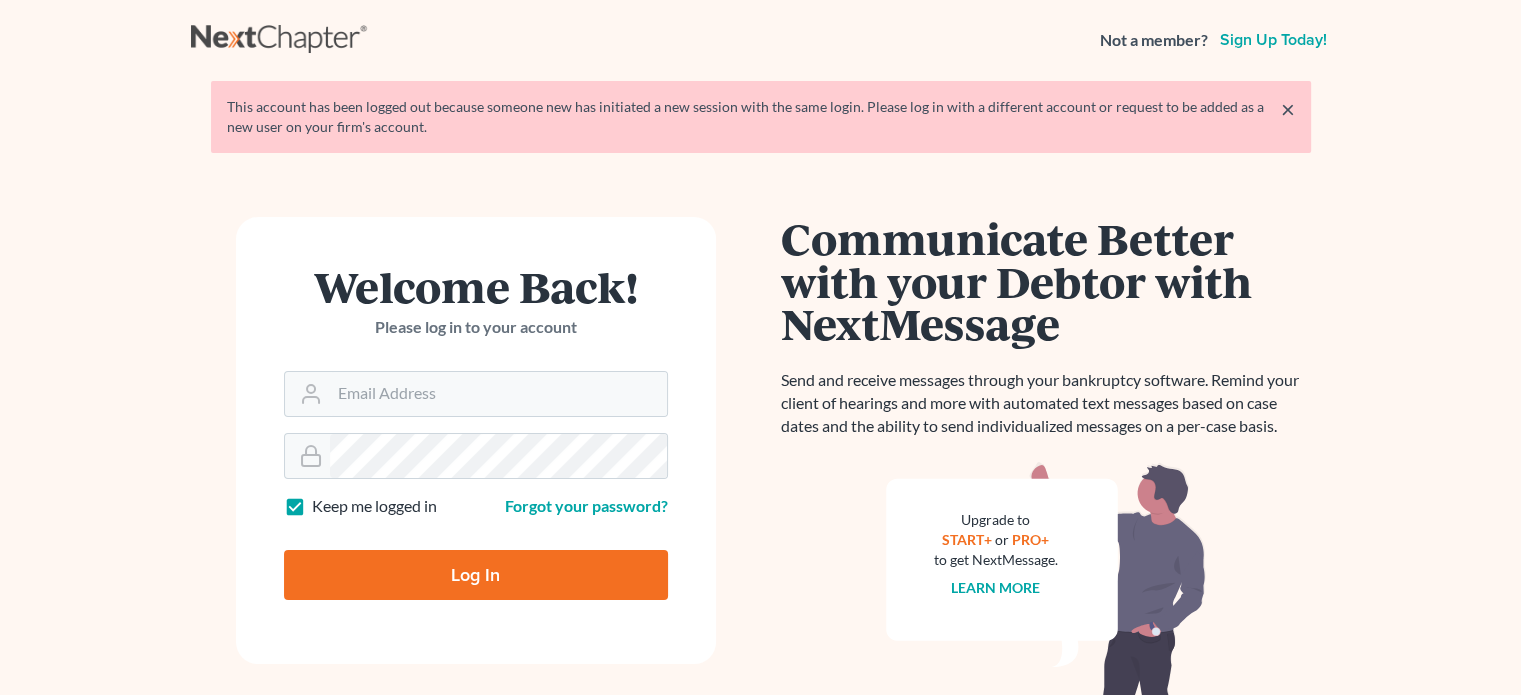 type on "[USERNAME]@example.com" 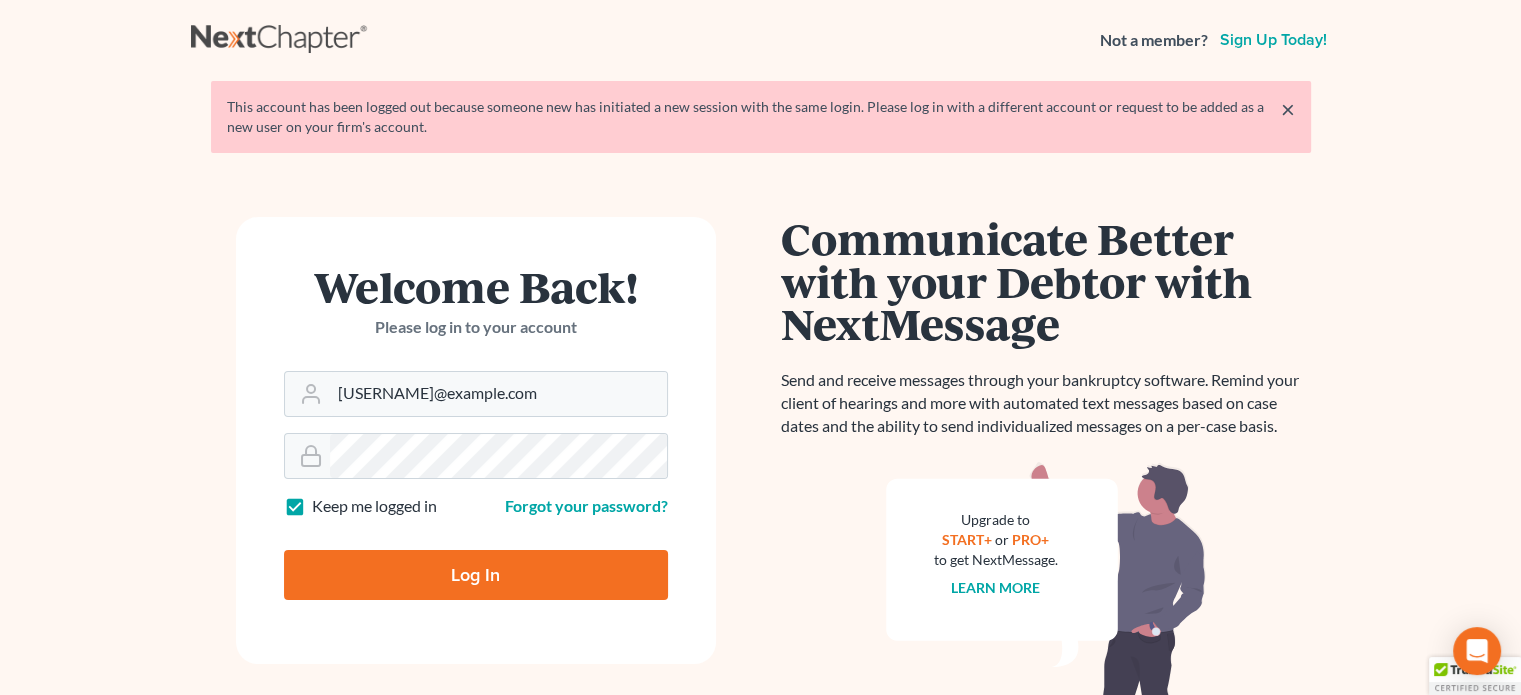 click on "Log In" at bounding box center (476, 575) 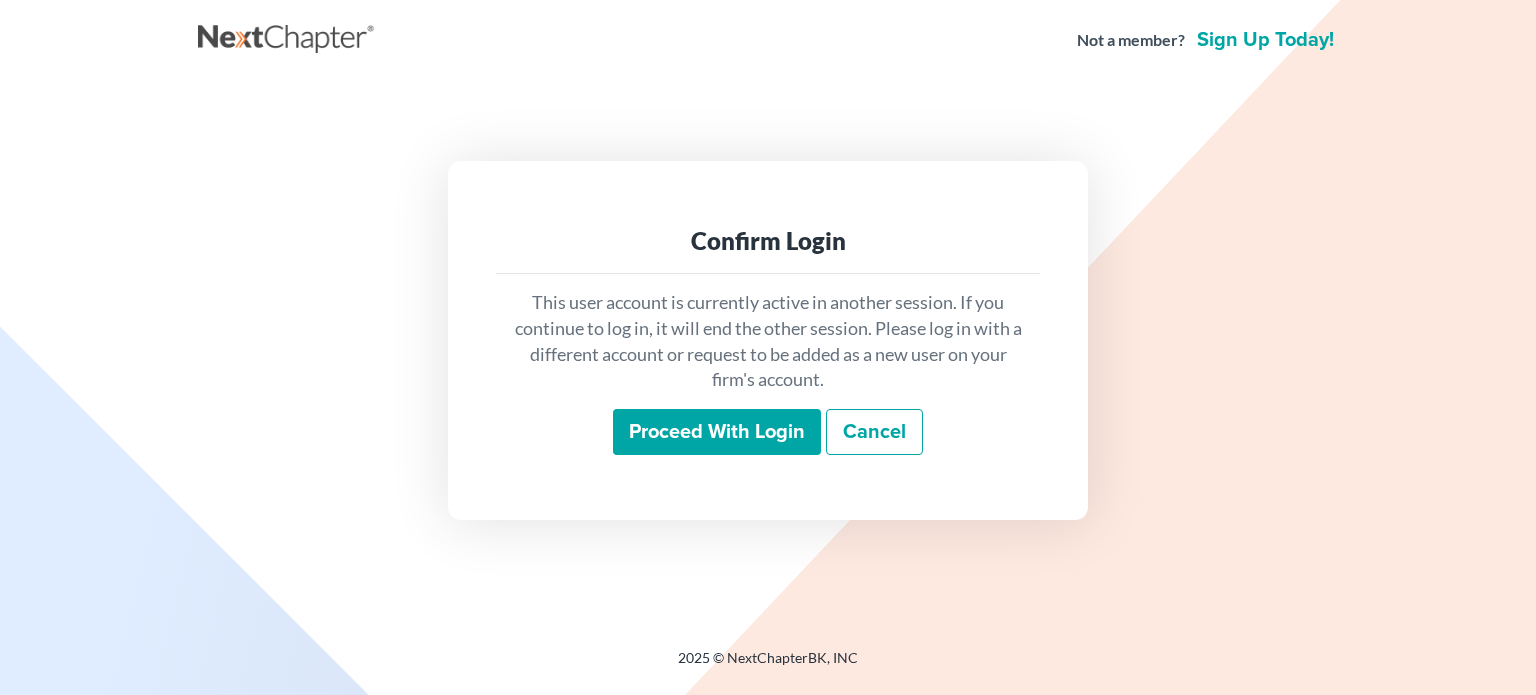 scroll, scrollTop: 0, scrollLeft: 0, axis: both 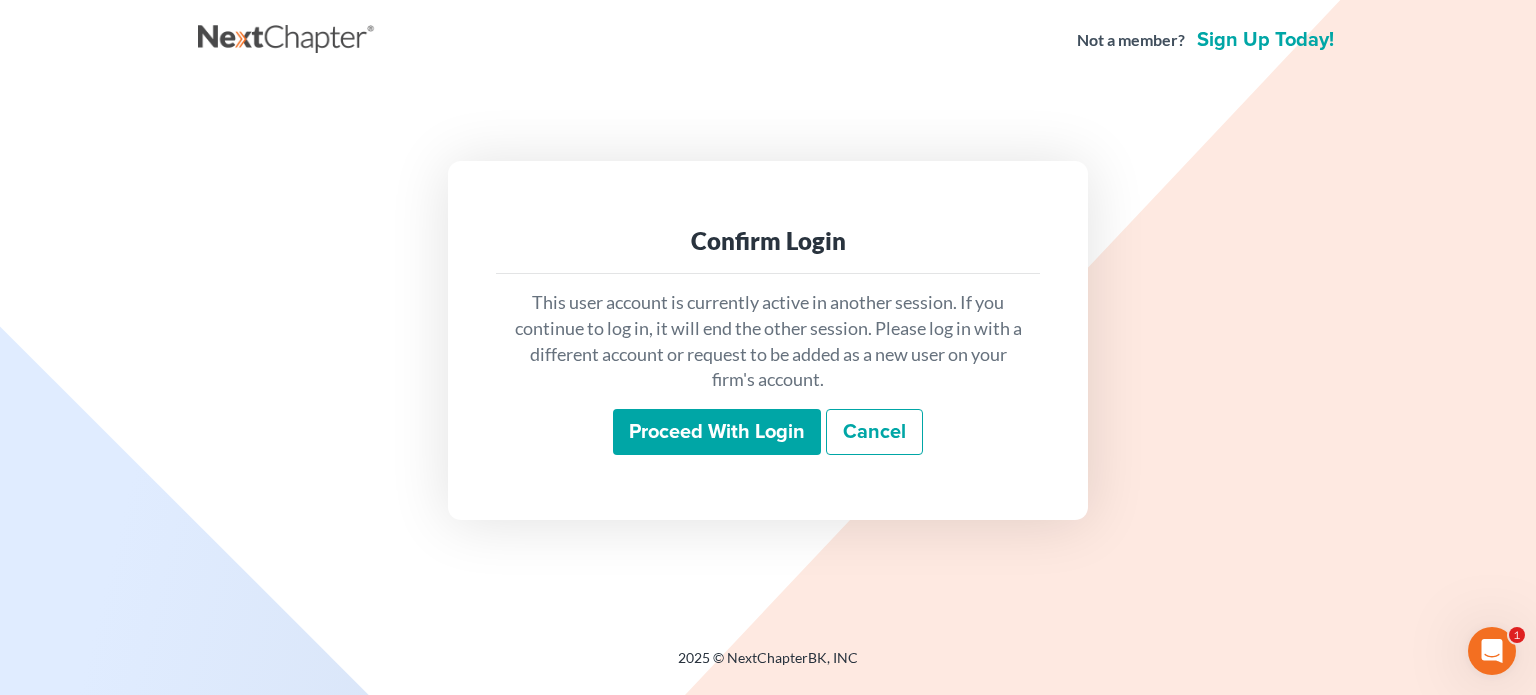 click on "Proceed with login" at bounding box center [717, 432] 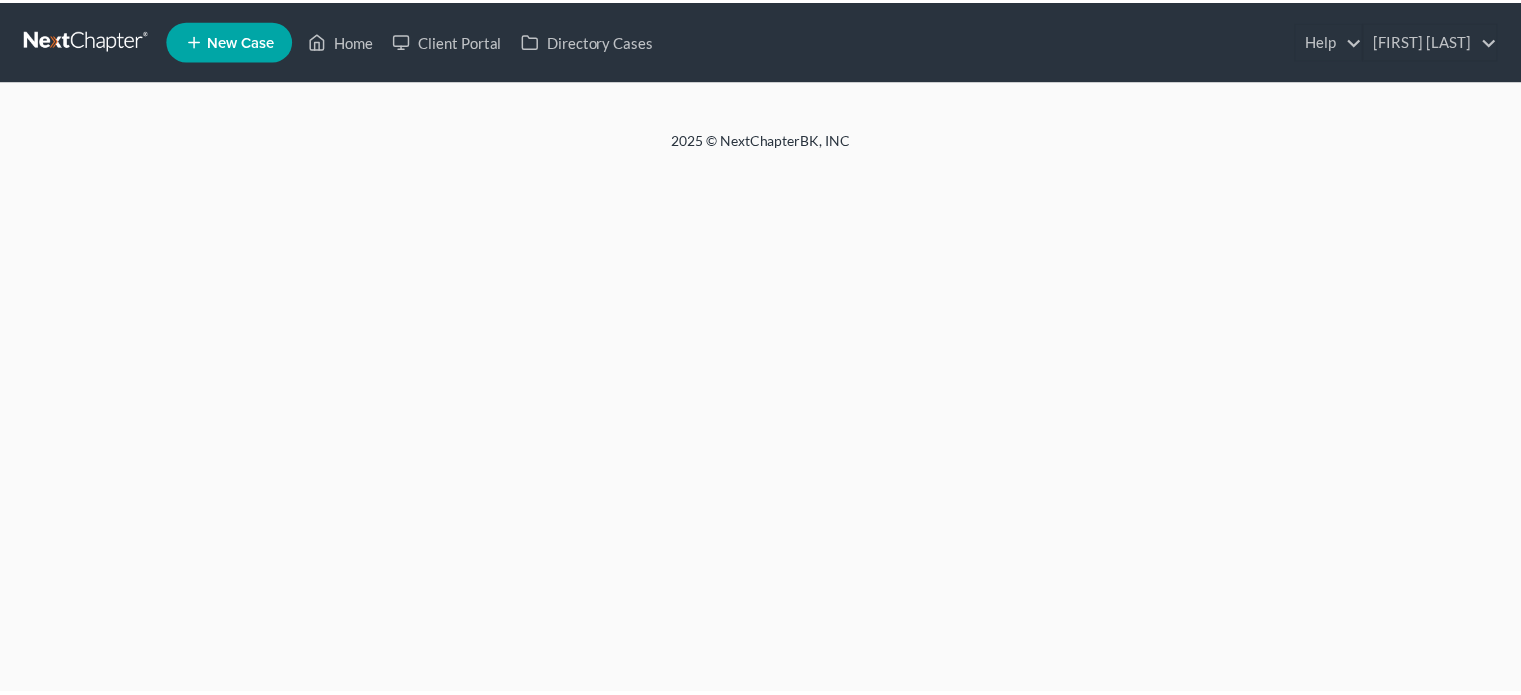 scroll, scrollTop: 0, scrollLeft: 0, axis: both 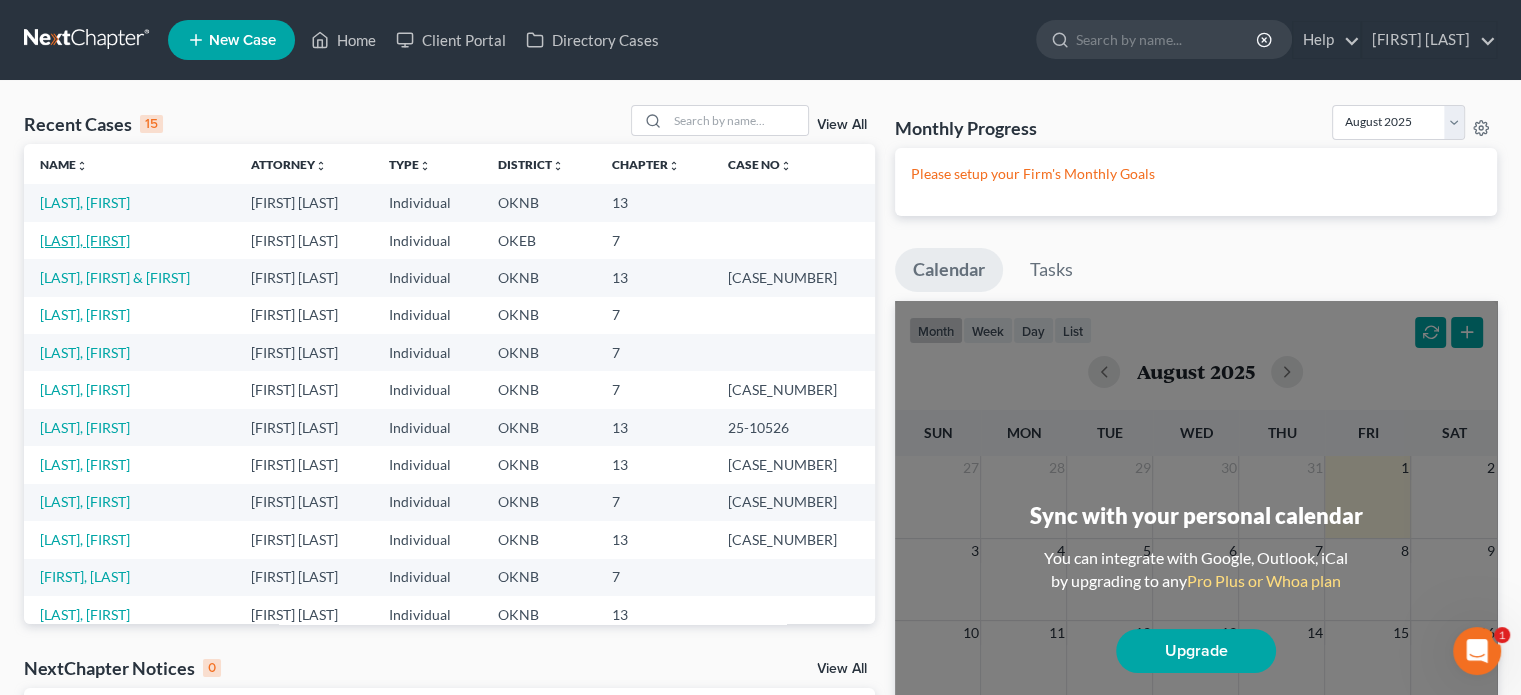 click on "[LAST], [FIRST]" at bounding box center (85, 240) 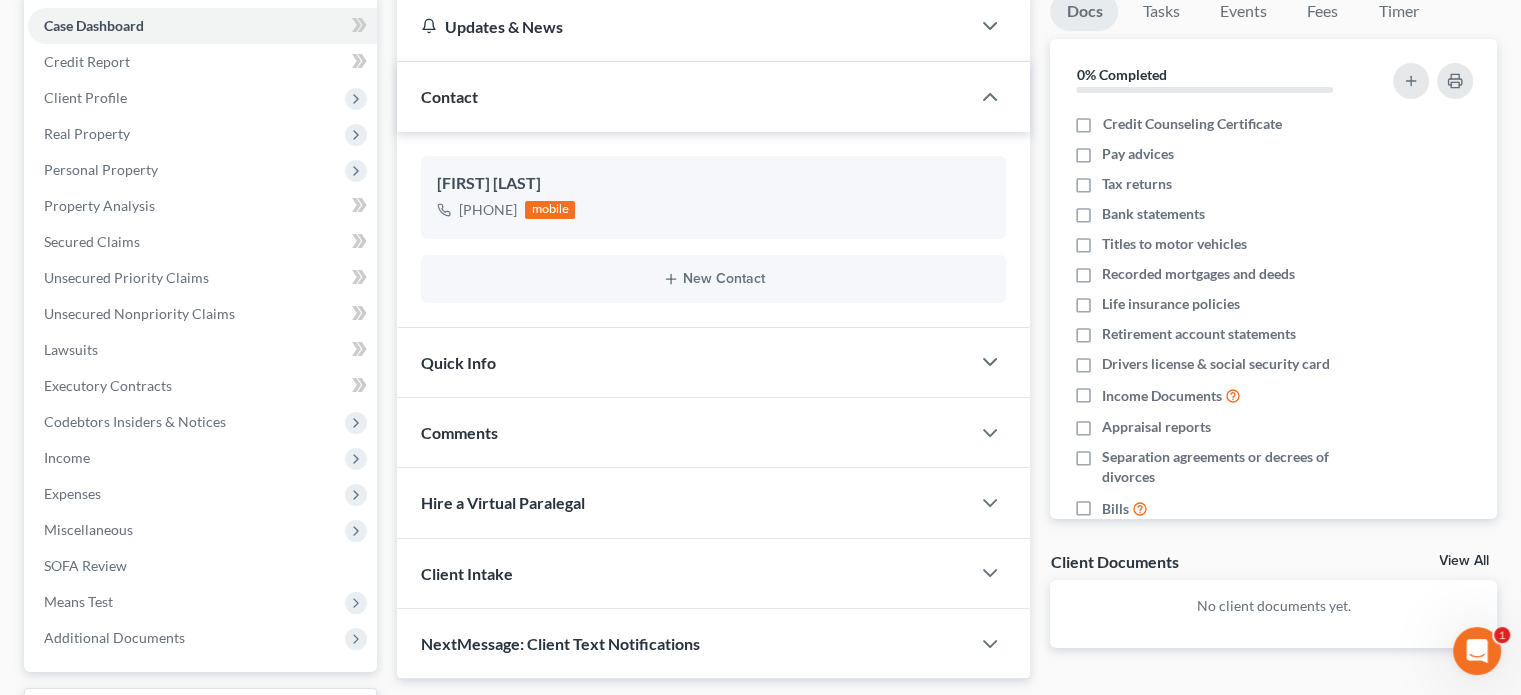 scroll, scrollTop: 300, scrollLeft: 0, axis: vertical 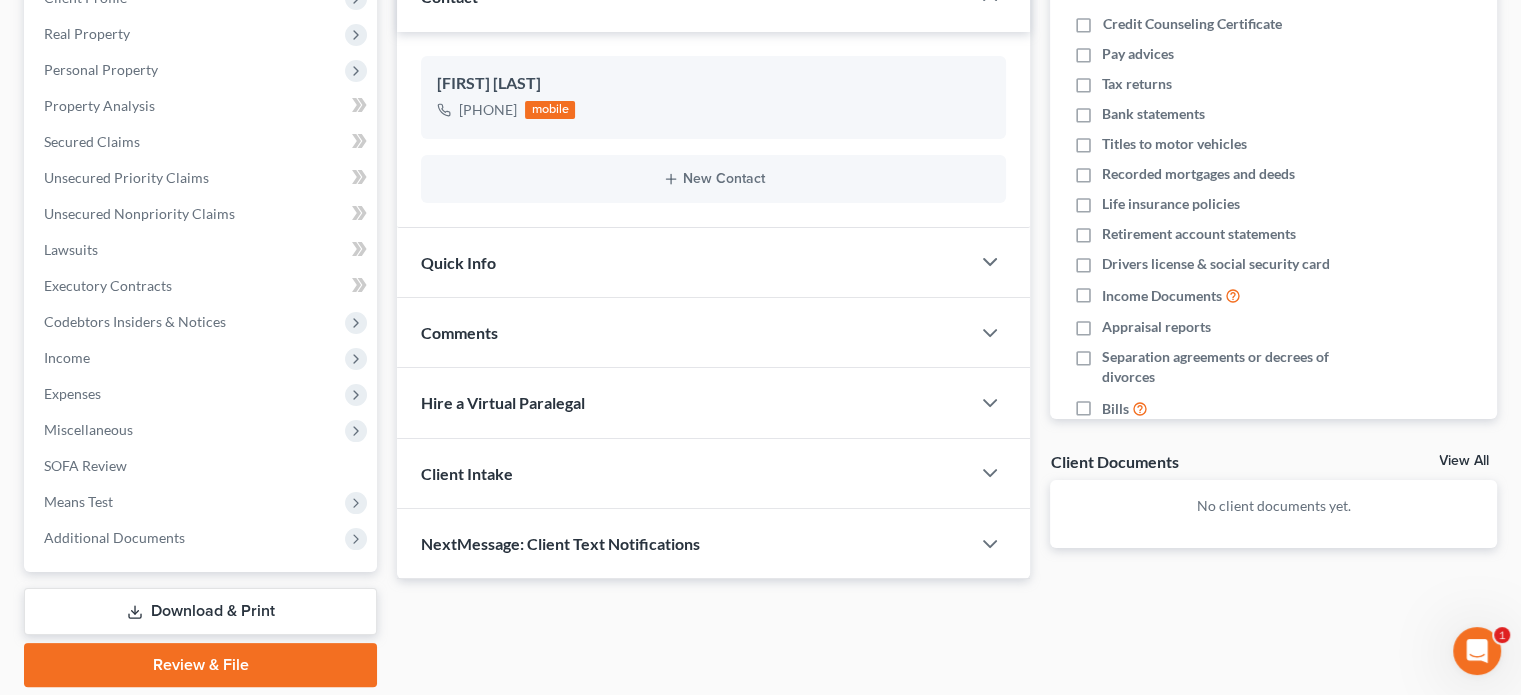 click on "Download & Print" at bounding box center [200, 611] 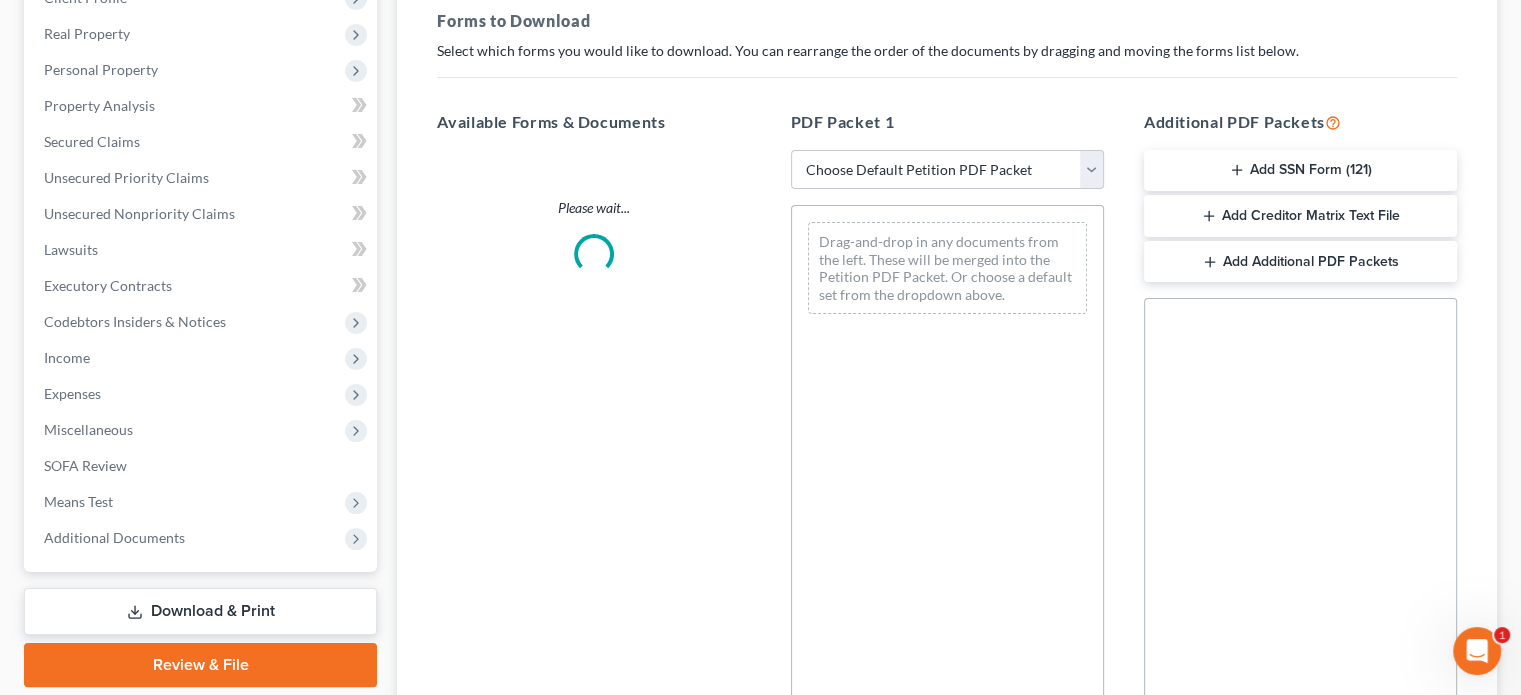 scroll, scrollTop: 0, scrollLeft: 0, axis: both 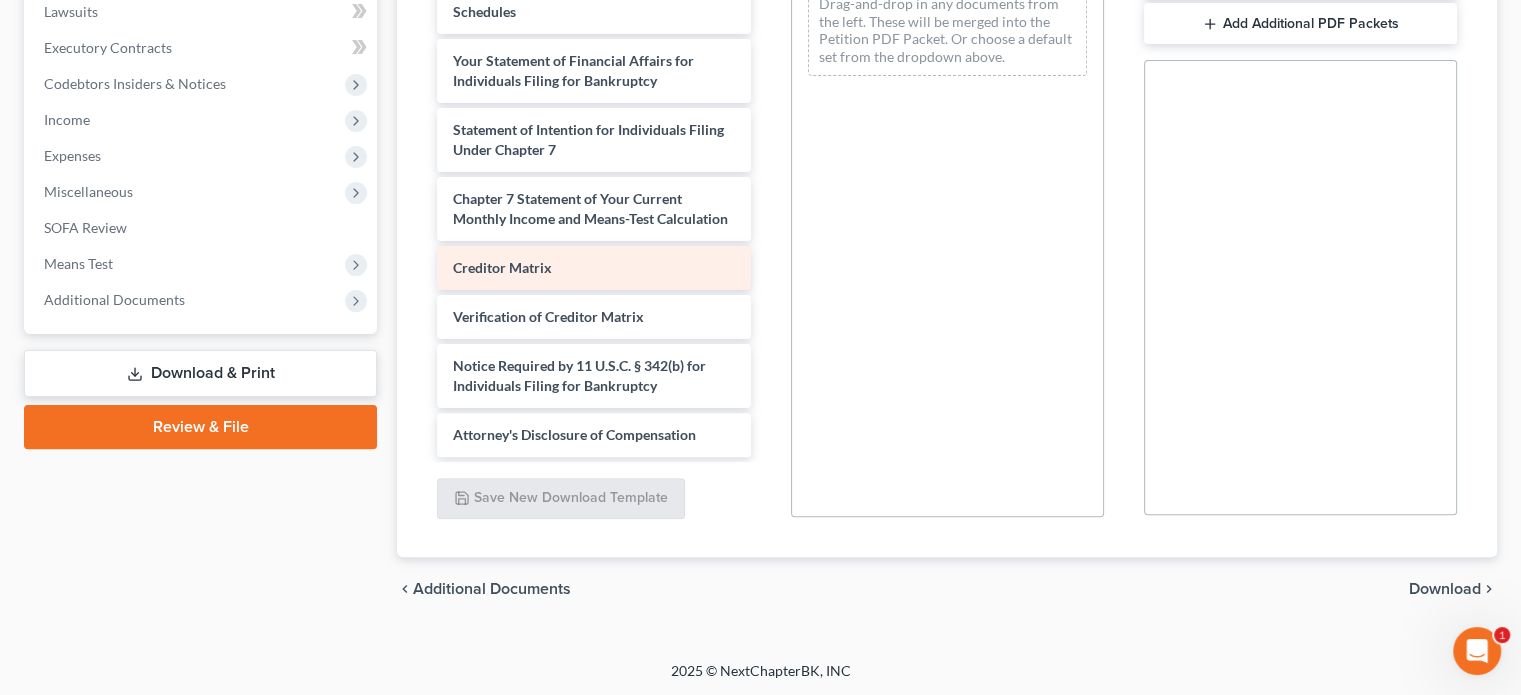 click on "Creditor Matrix" at bounding box center [593, 268] 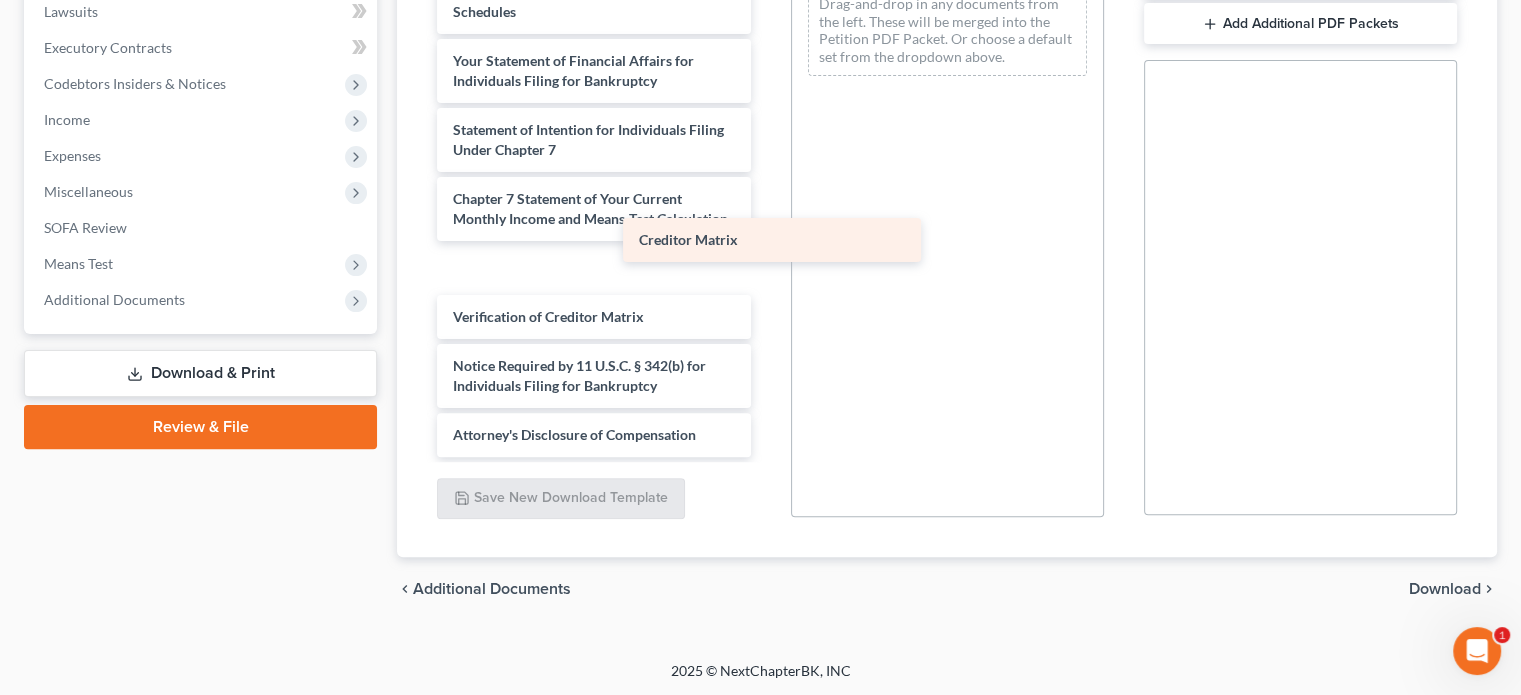 scroll, scrollTop: 508, scrollLeft: 0, axis: vertical 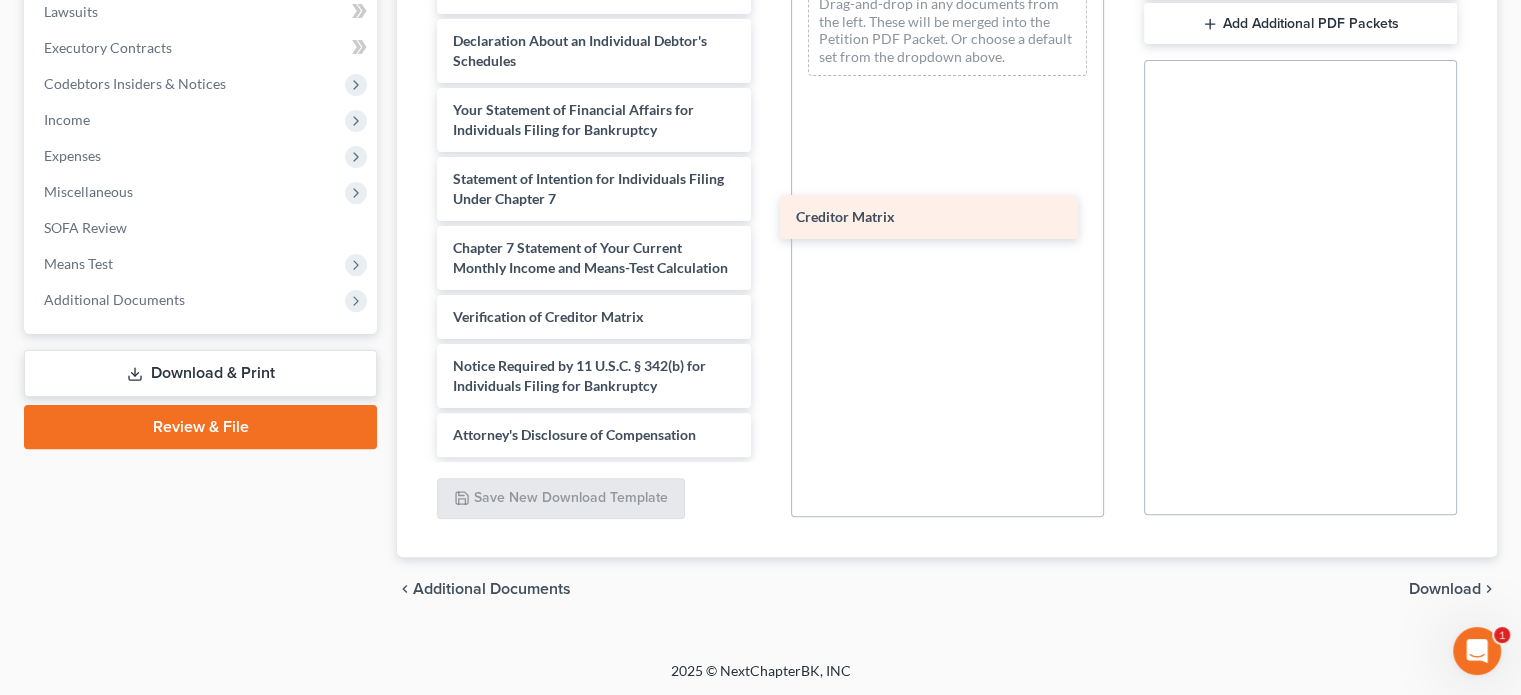drag, startPoint x: 629, startPoint y: 275, endPoint x: 972, endPoint y: 226, distance: 346.48233 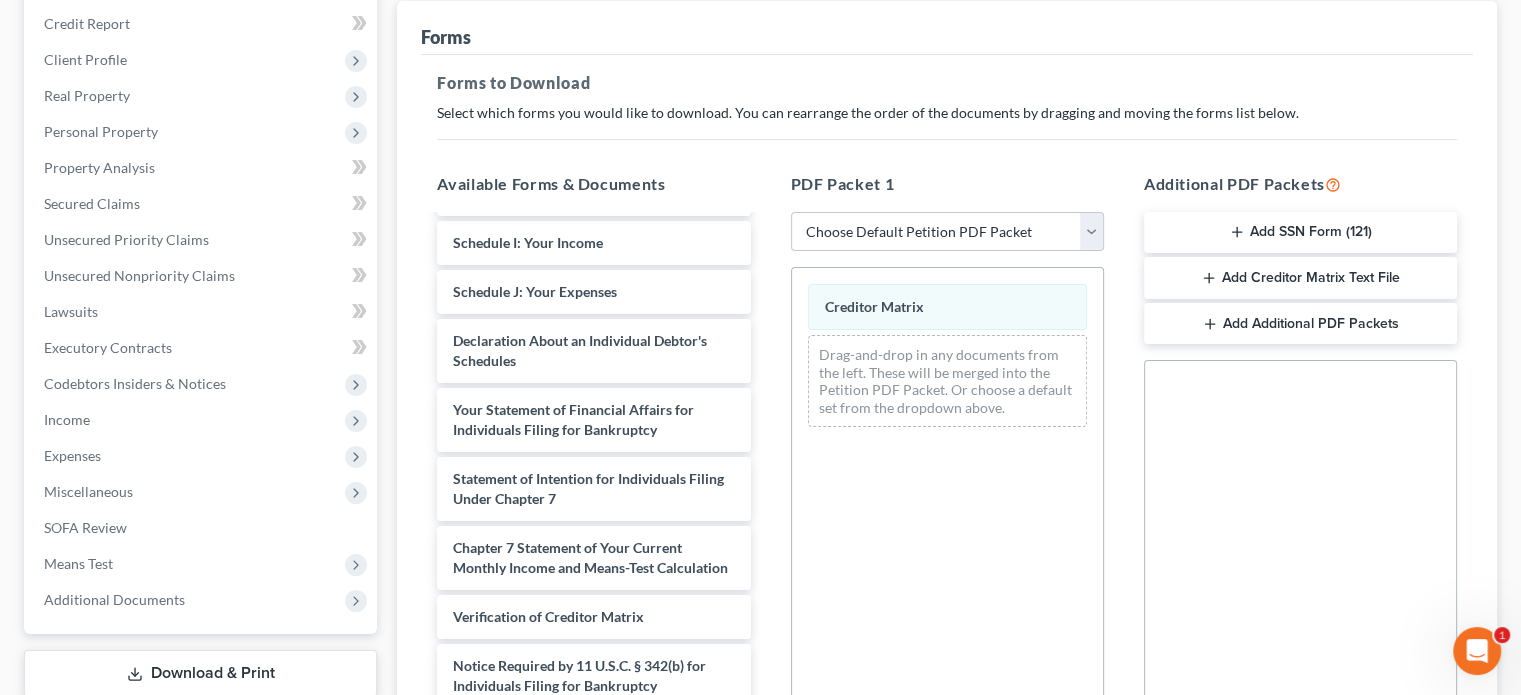 scroll, scrollTop: 138, scrollLeft: 0, axis: vertical 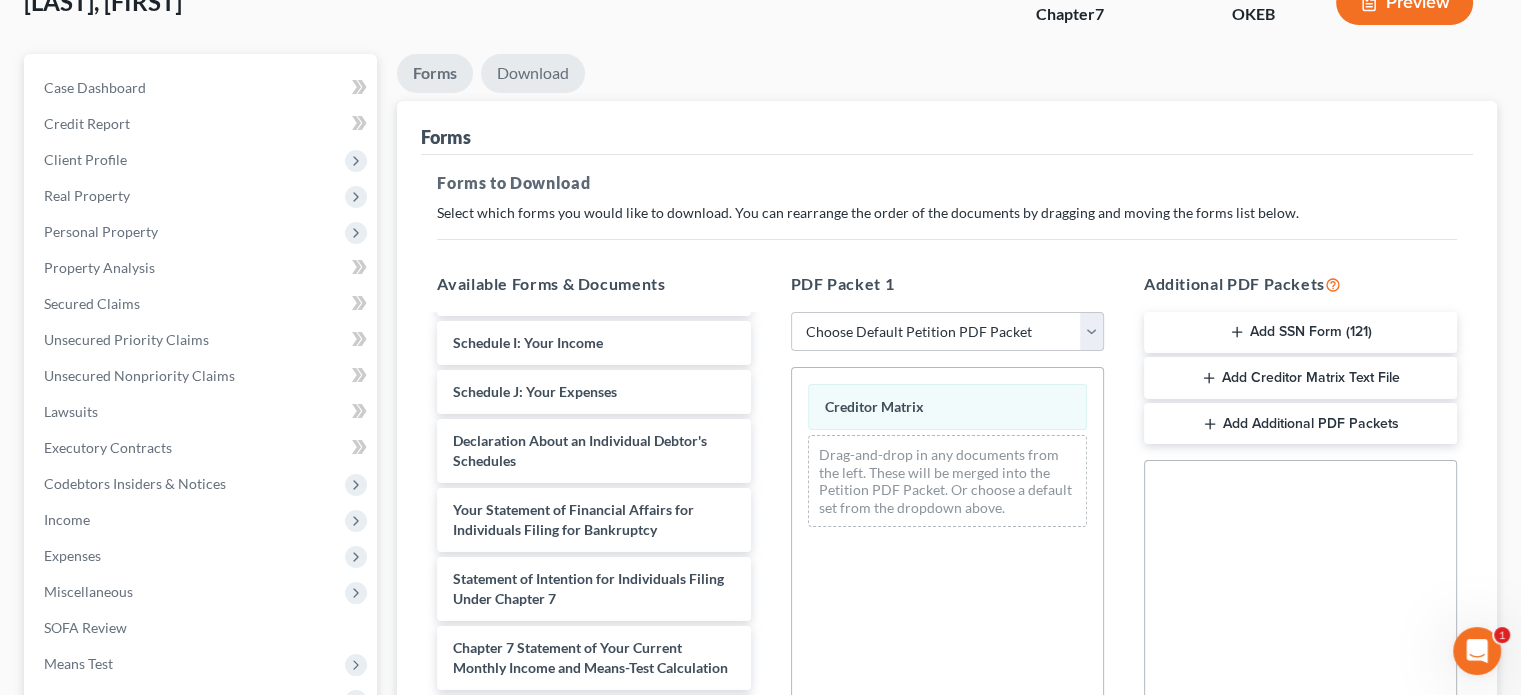 click on "Download" at bounding box center [533, 73] 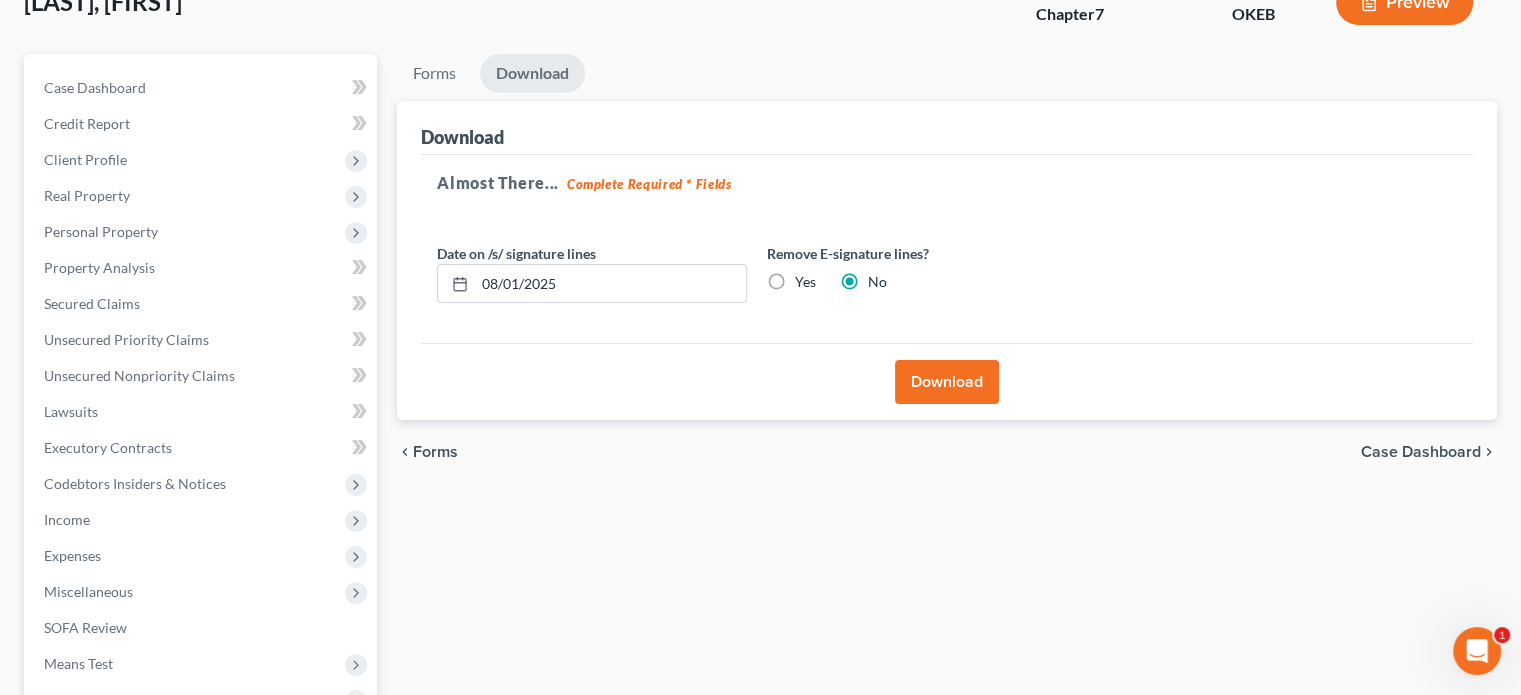 click on "Download" at bounding box center (947, 382) 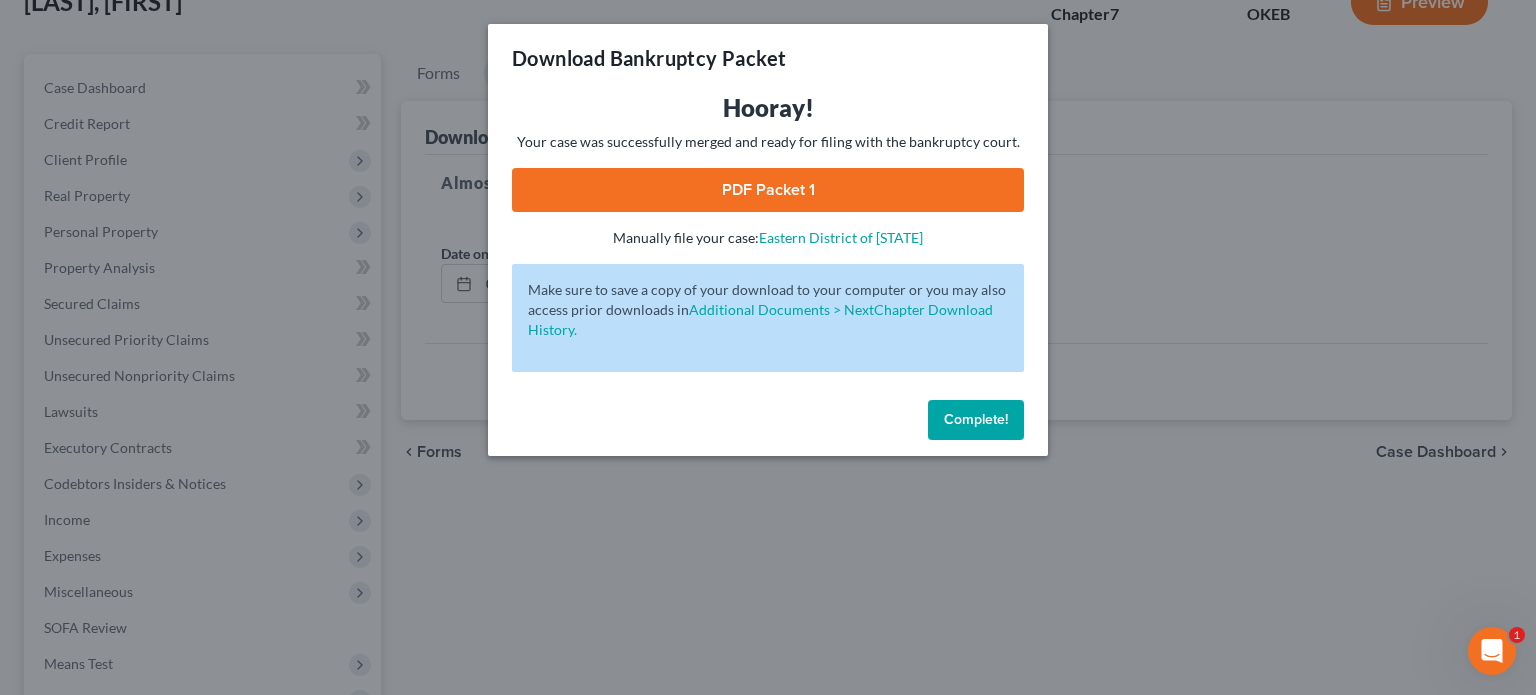 click on "PDF Packet 1" at bounding box center (768, 190) 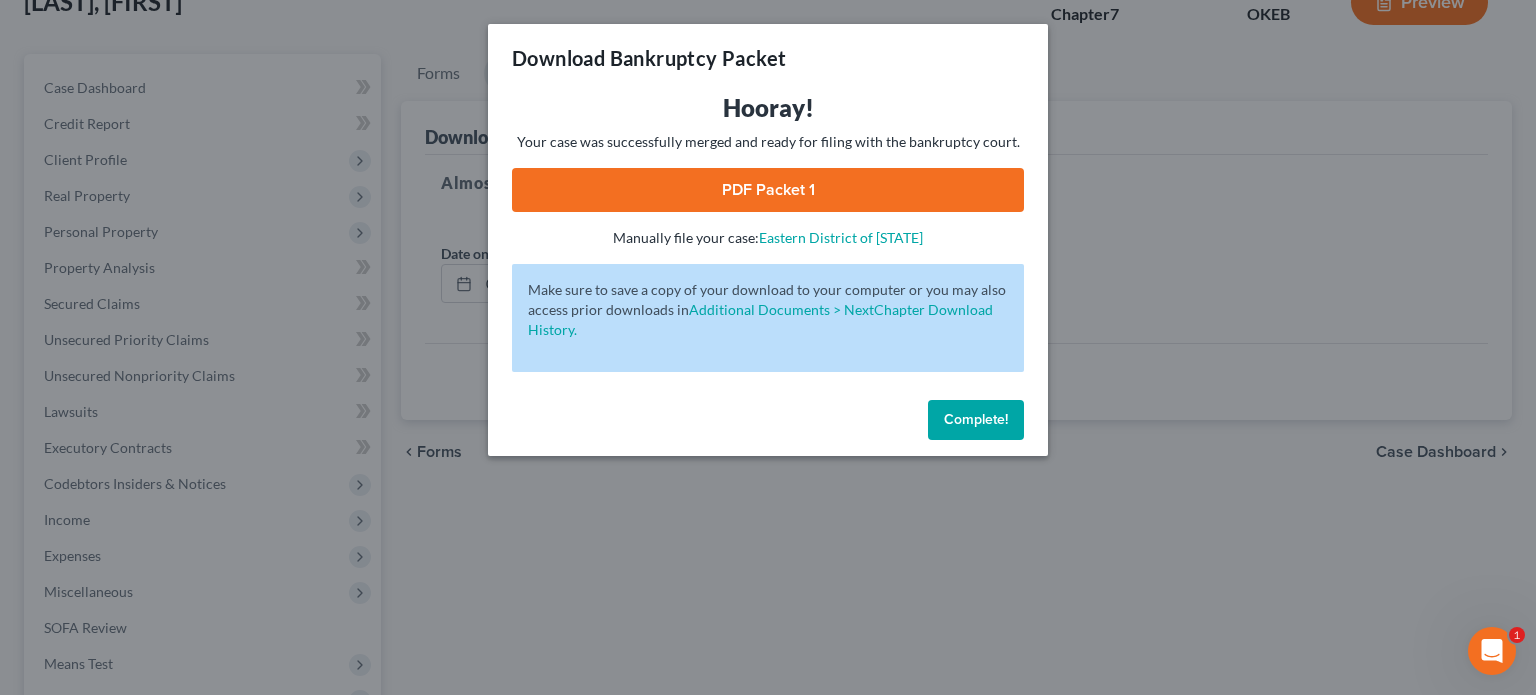 click on "Complete!" at bounding box center [976, 420] 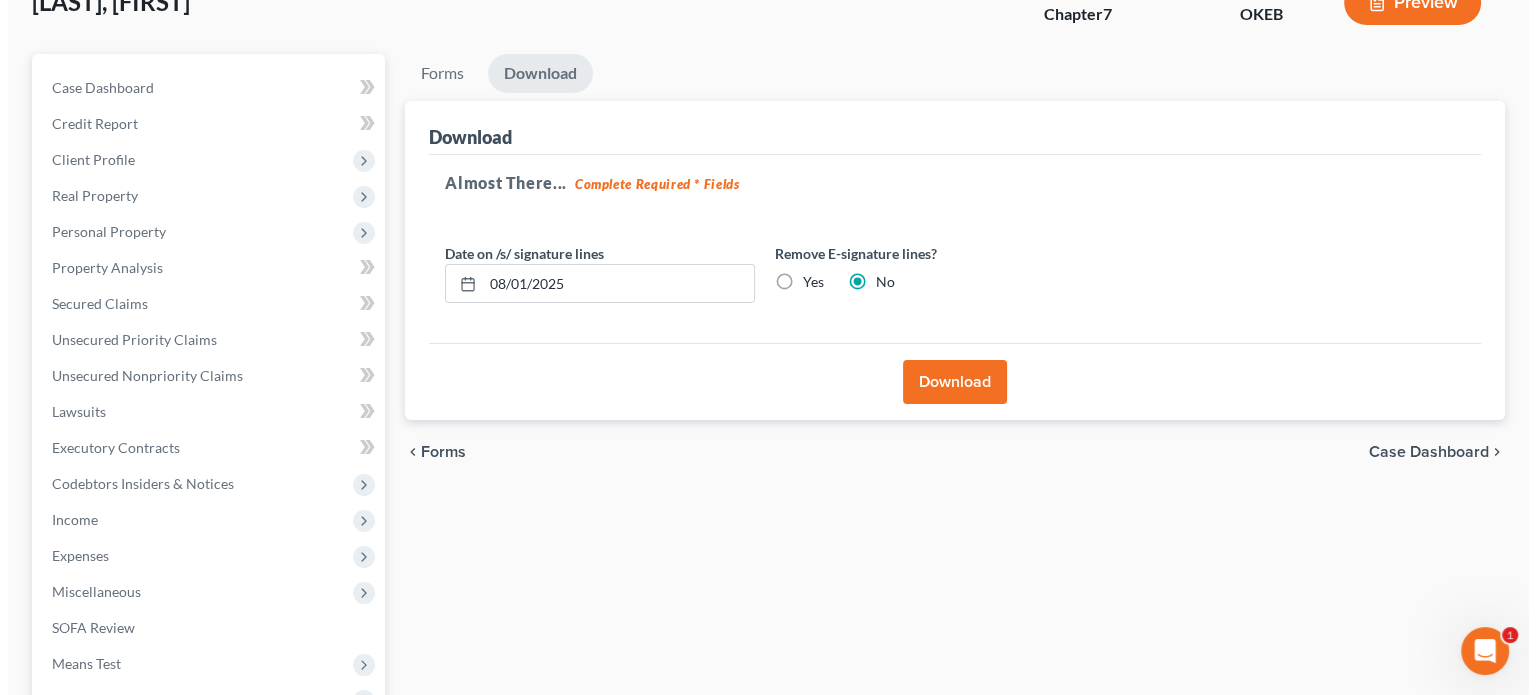 scroll, scrollTop: 0, scrollLeft: 0, axis: both 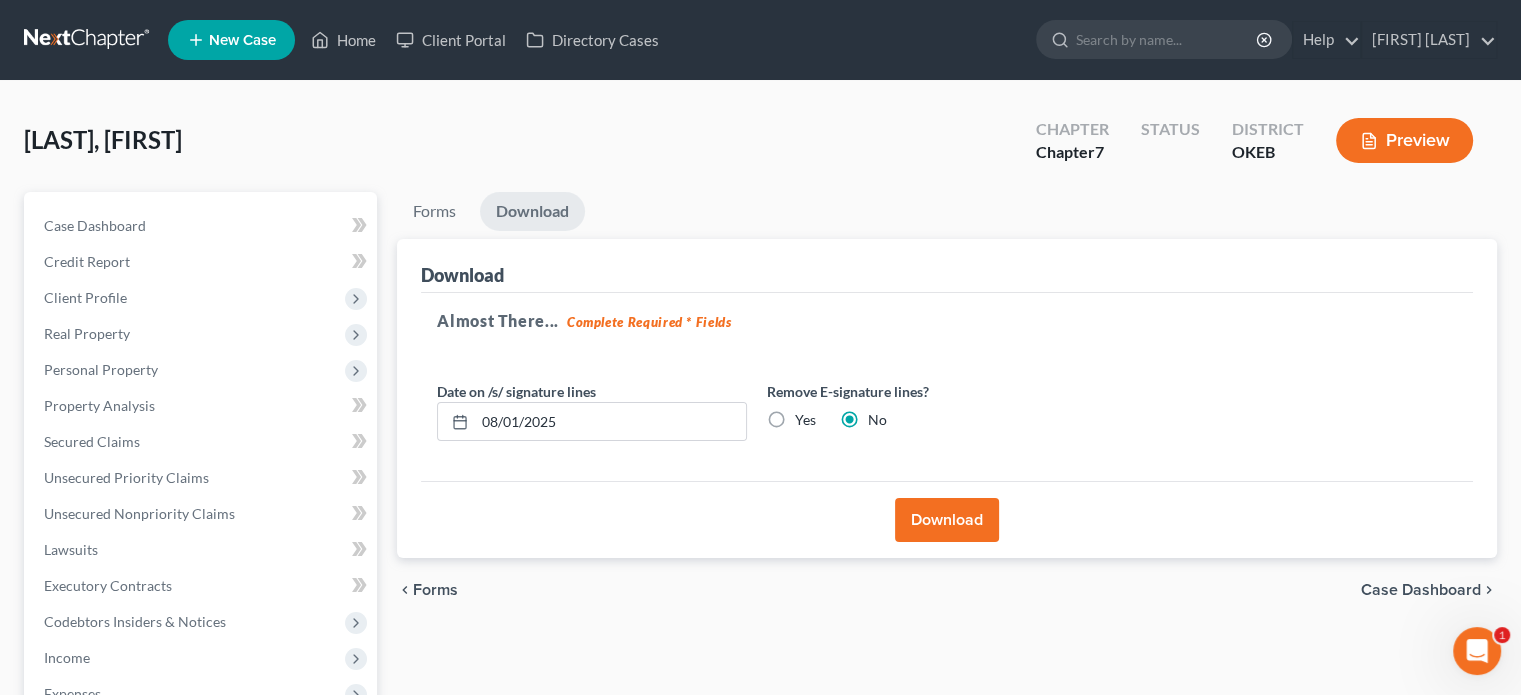 click on "Preview" at bounding box center (1404, 140) 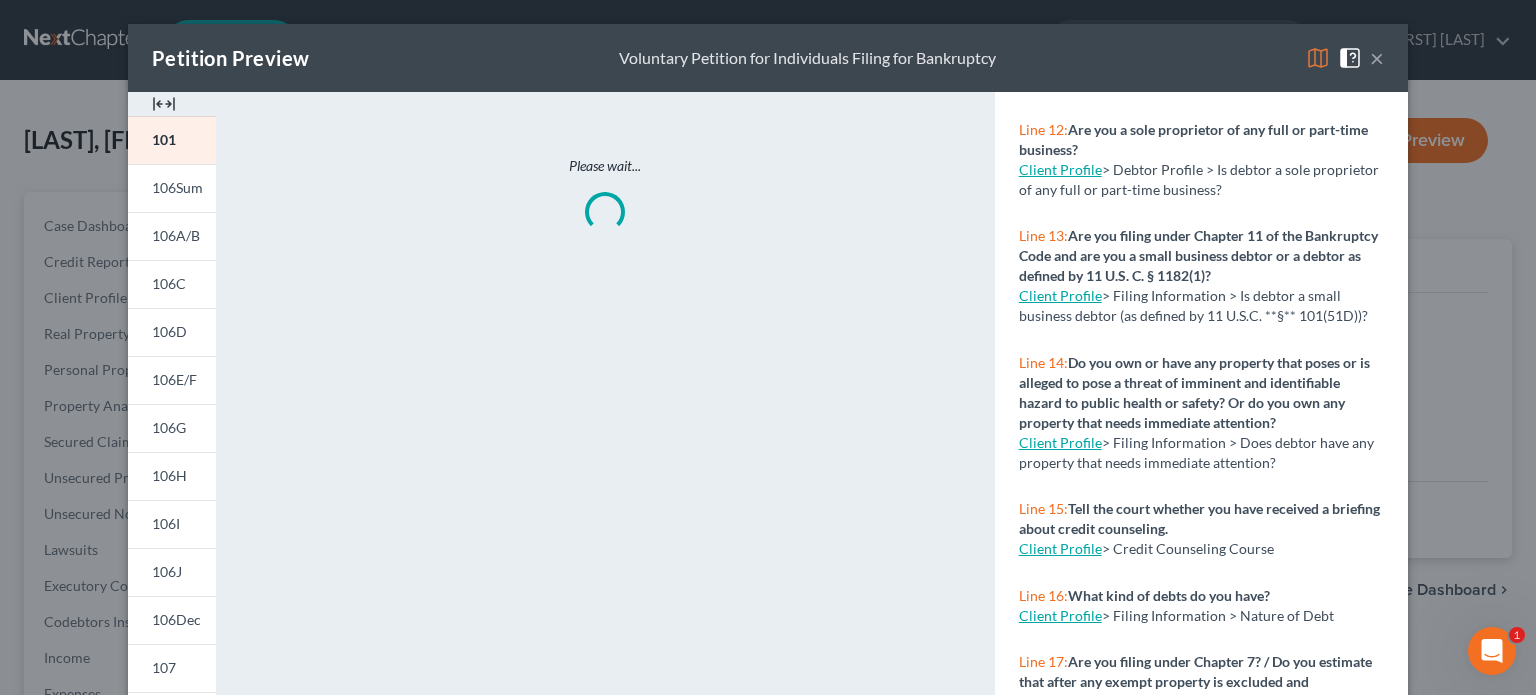 scroll, scrollTop: 1172, scrollLeft: 0, axis: vertical 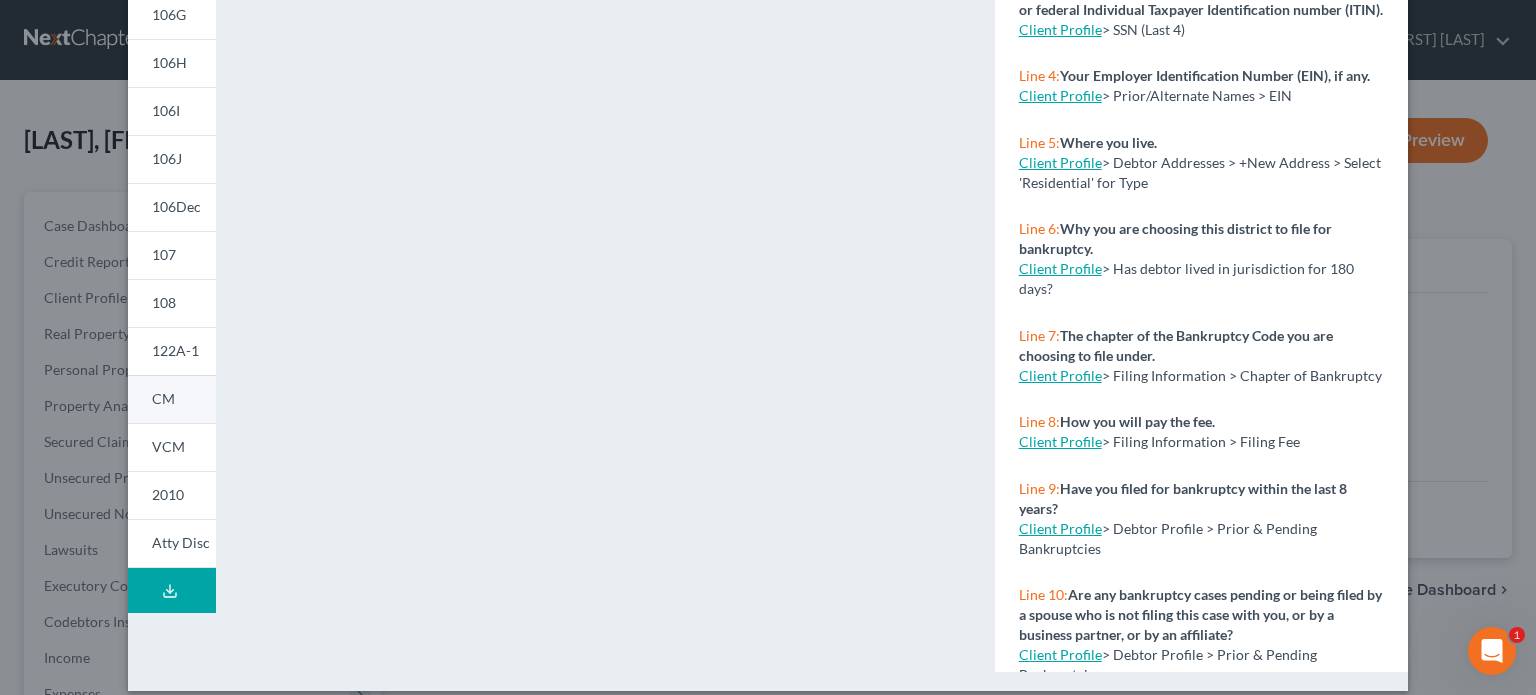 click on "CM" at bounding box center [163, 398] 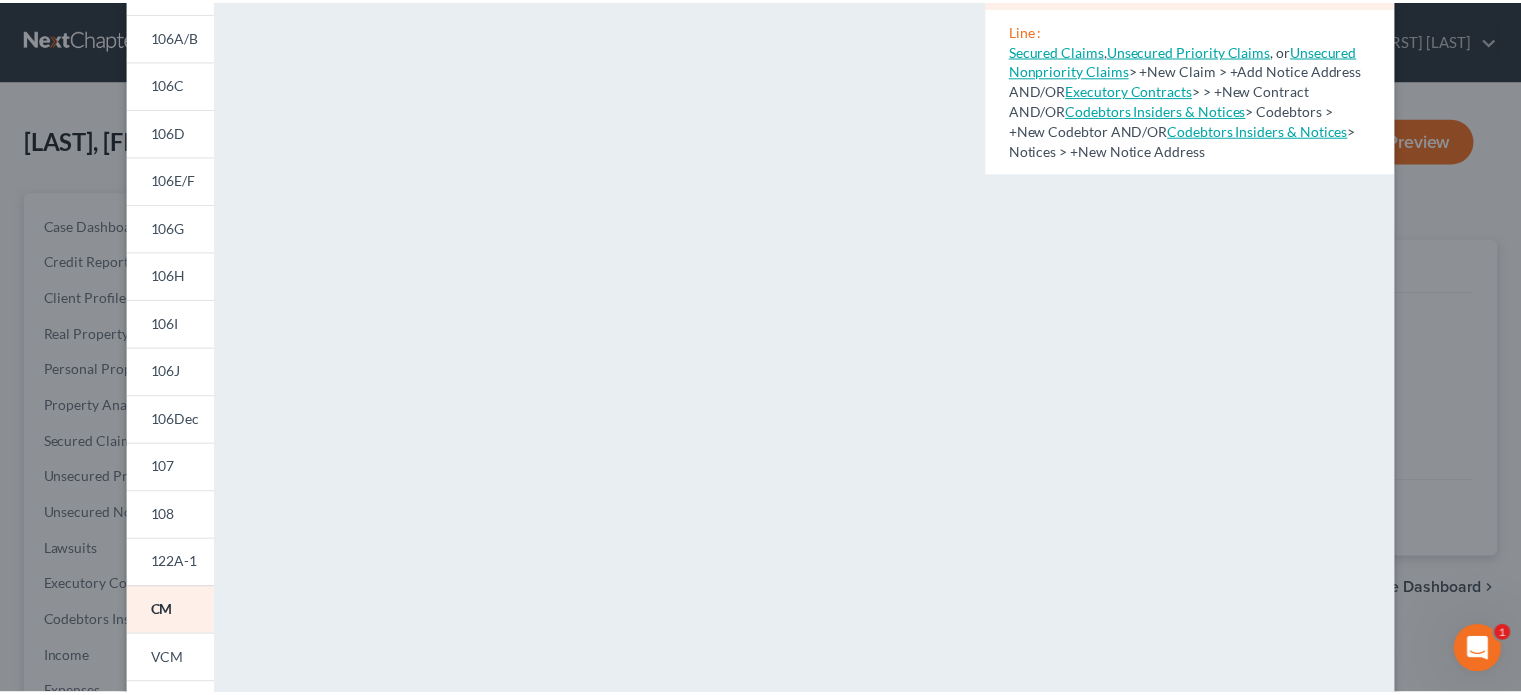 scroll, scrollTop: 0, scrollLeft: 0, axis: both 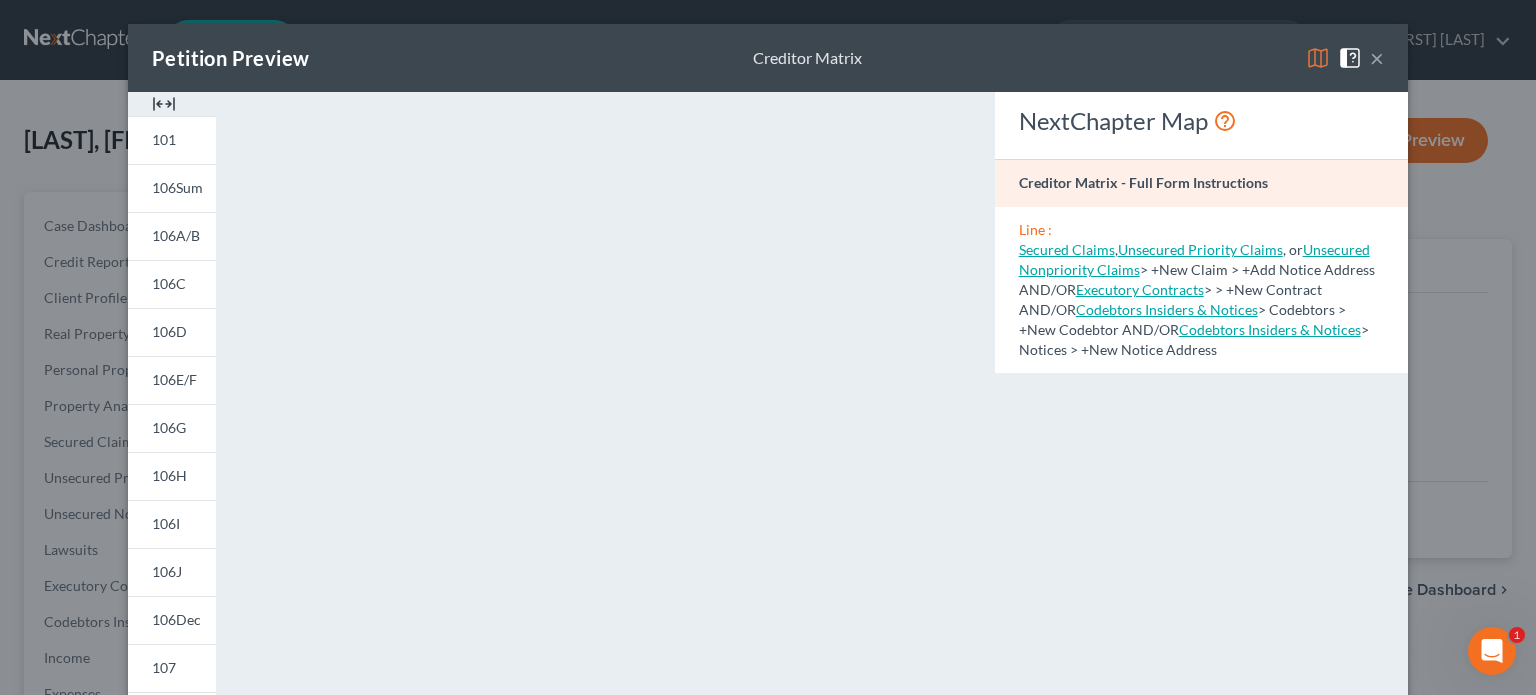 click at bounding box center (1318, 58) 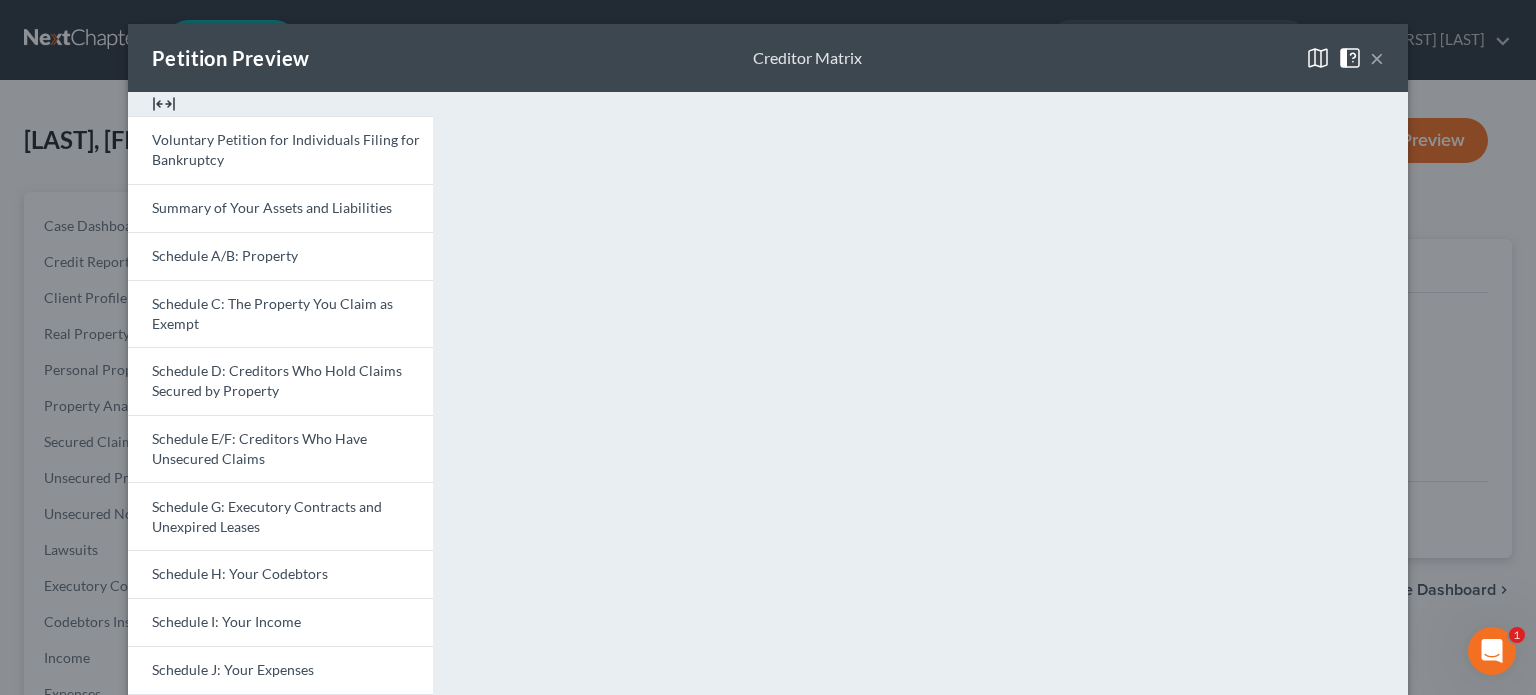 click at bounding box center (1350, 58) 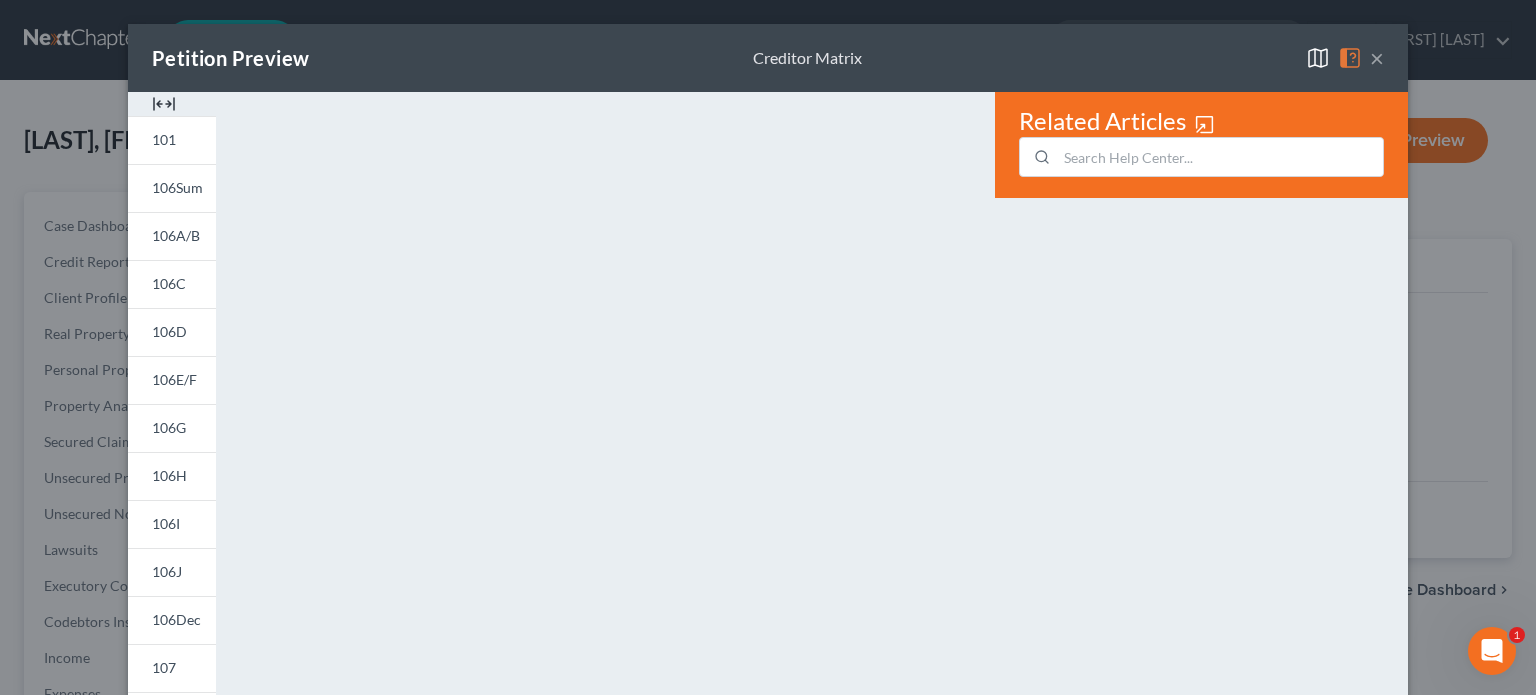 click on "×" at bounding box center (1377, 58) 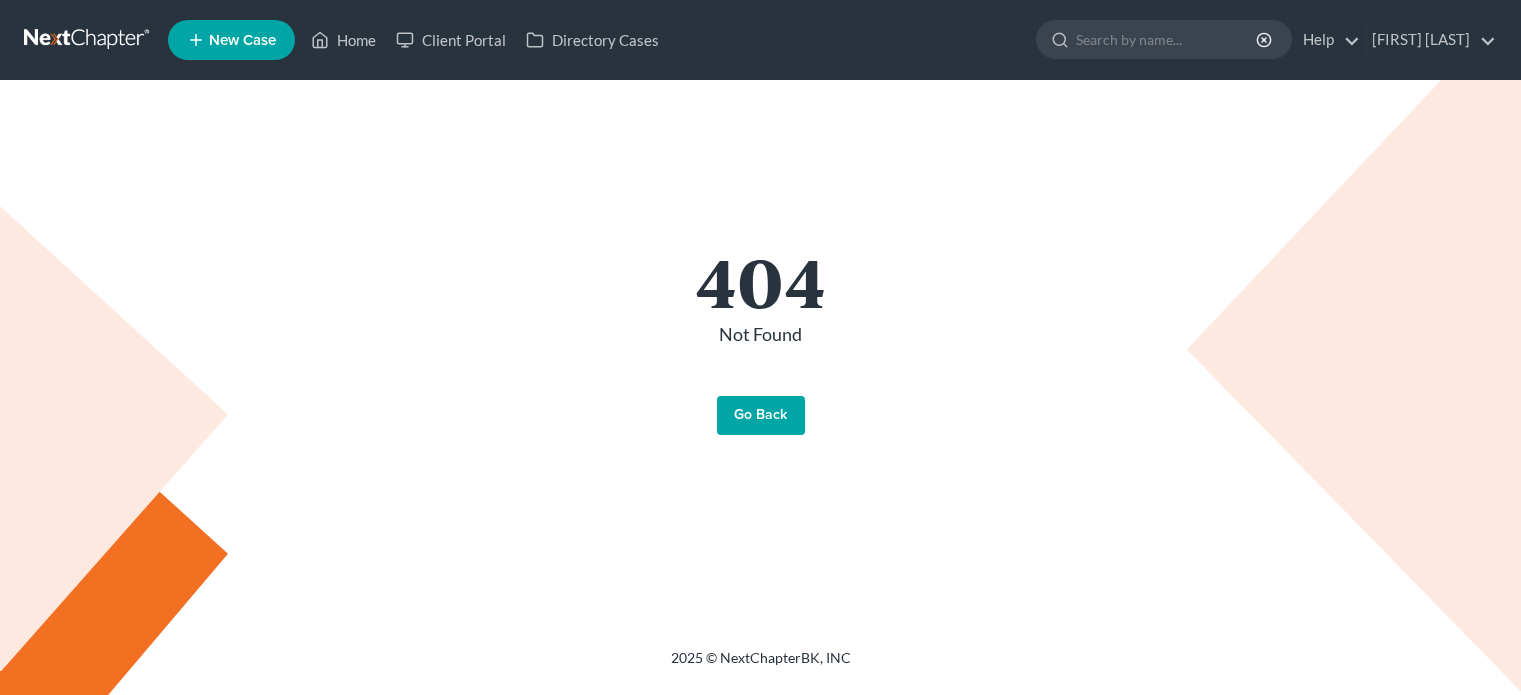 scroll, scrollTop: 0, scrollLeft: 0, axis: both 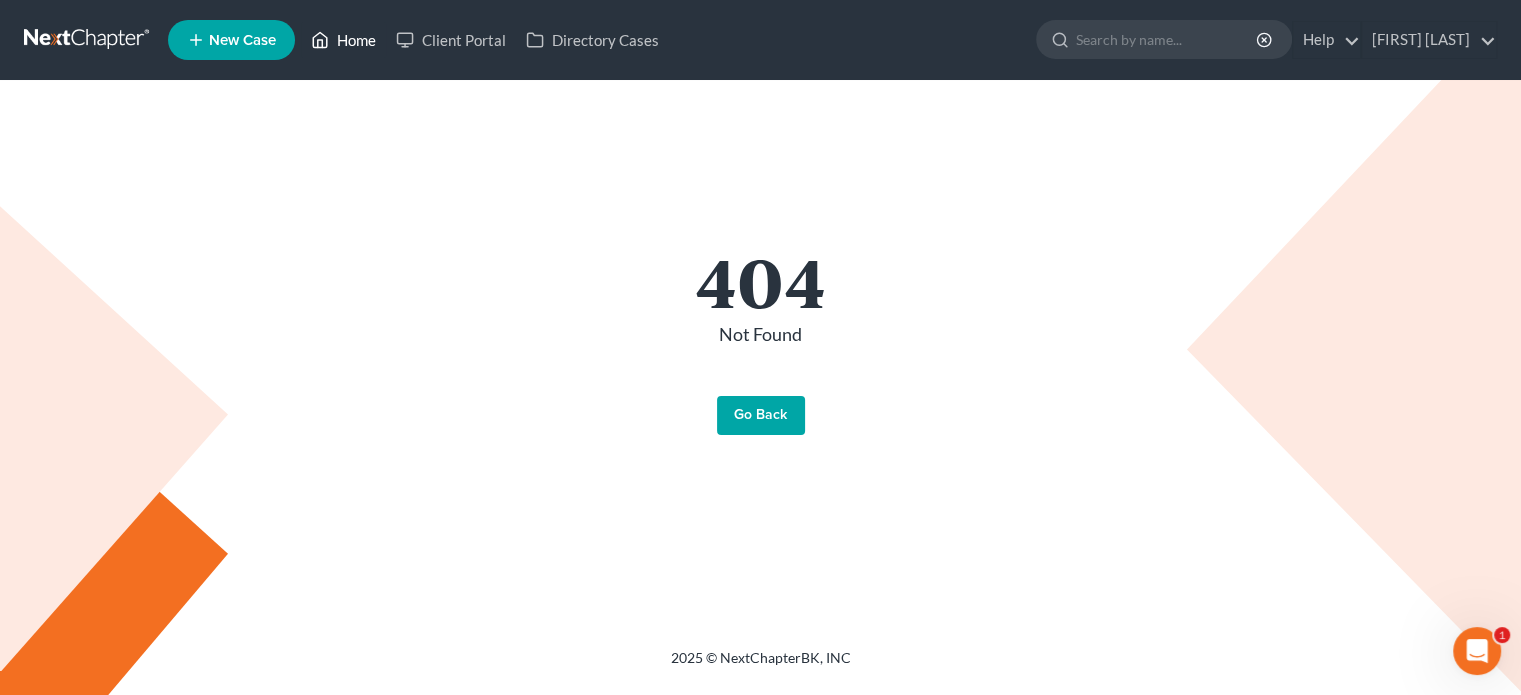 click on "Home" at bounding box center [343, 40] 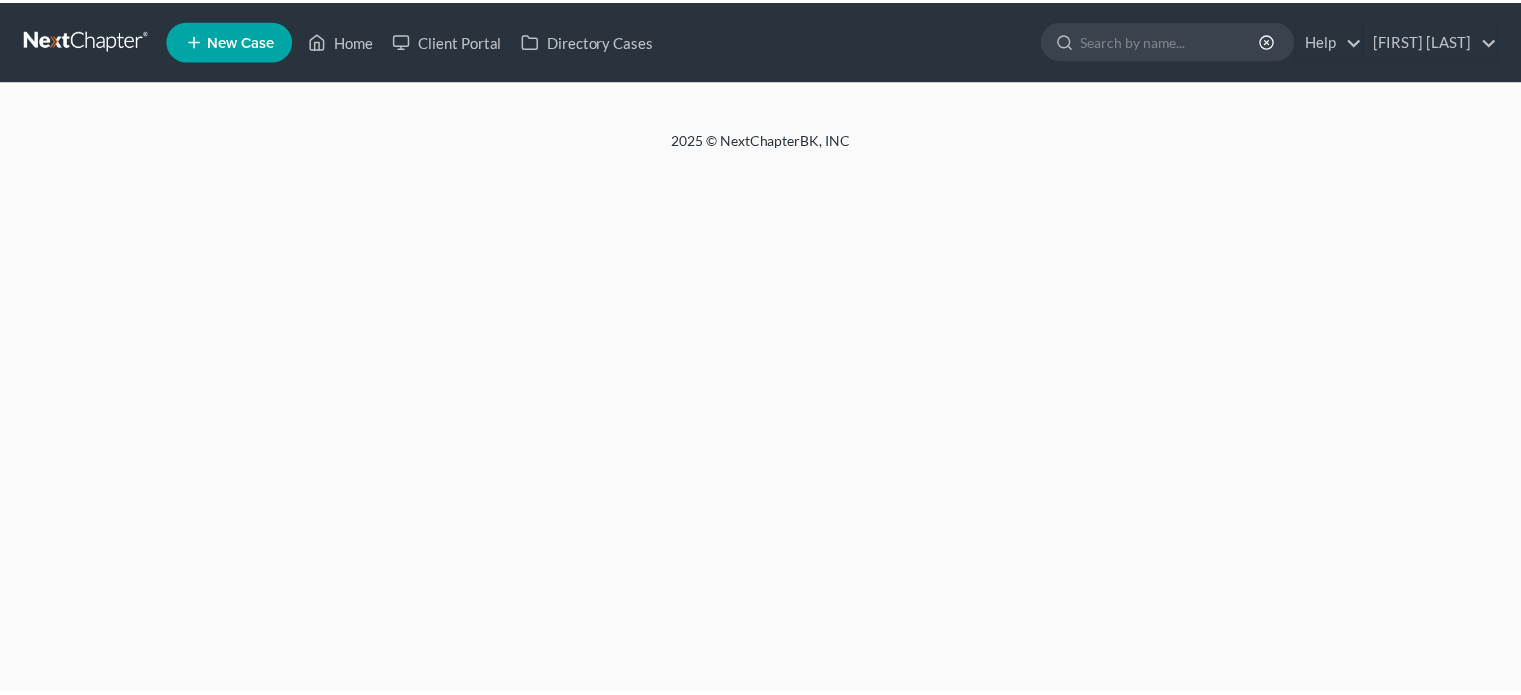 scroll, scrollTop: 0, scrollLeft: 0, axis: both 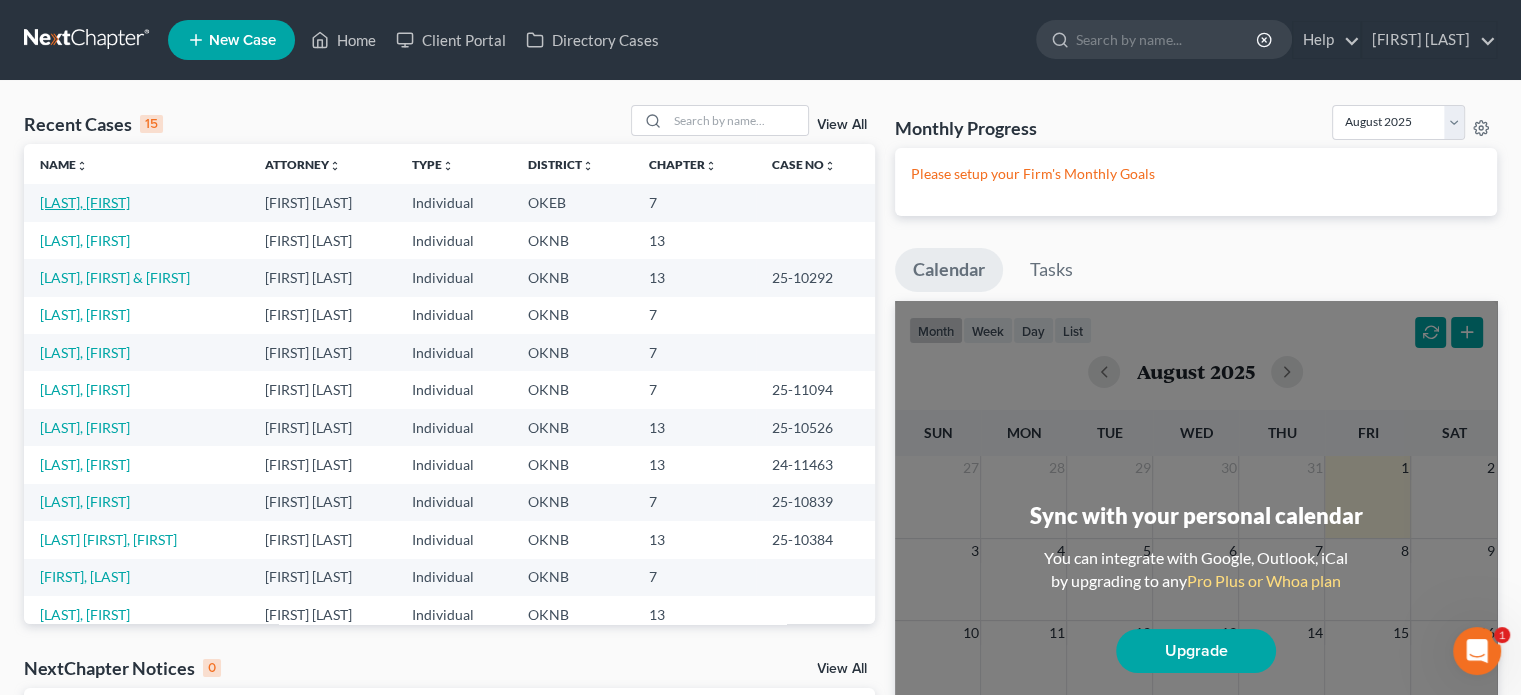click on "Proctor, Jeffrey" at bounding box center (85, 202) 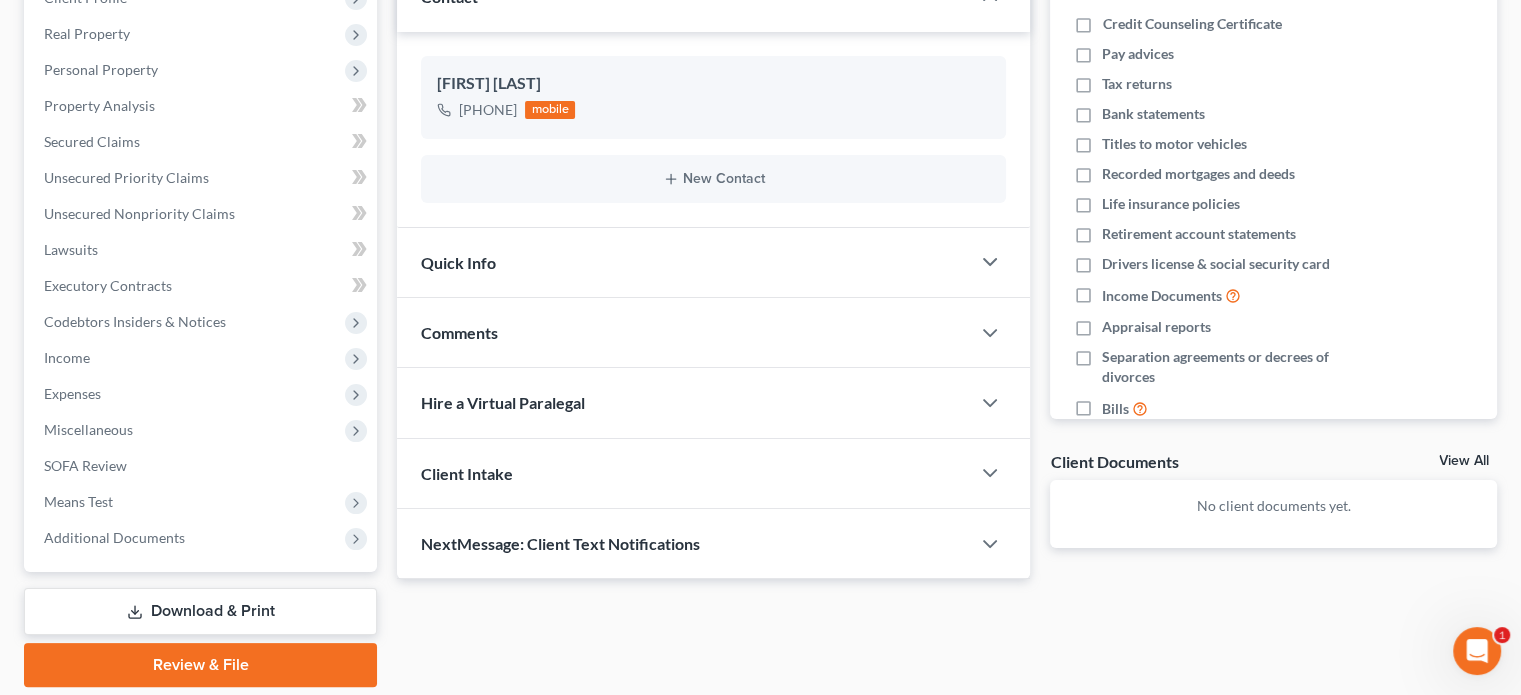 scroll, scrollTop: 366, scrollLeft: 0, axis: vertical 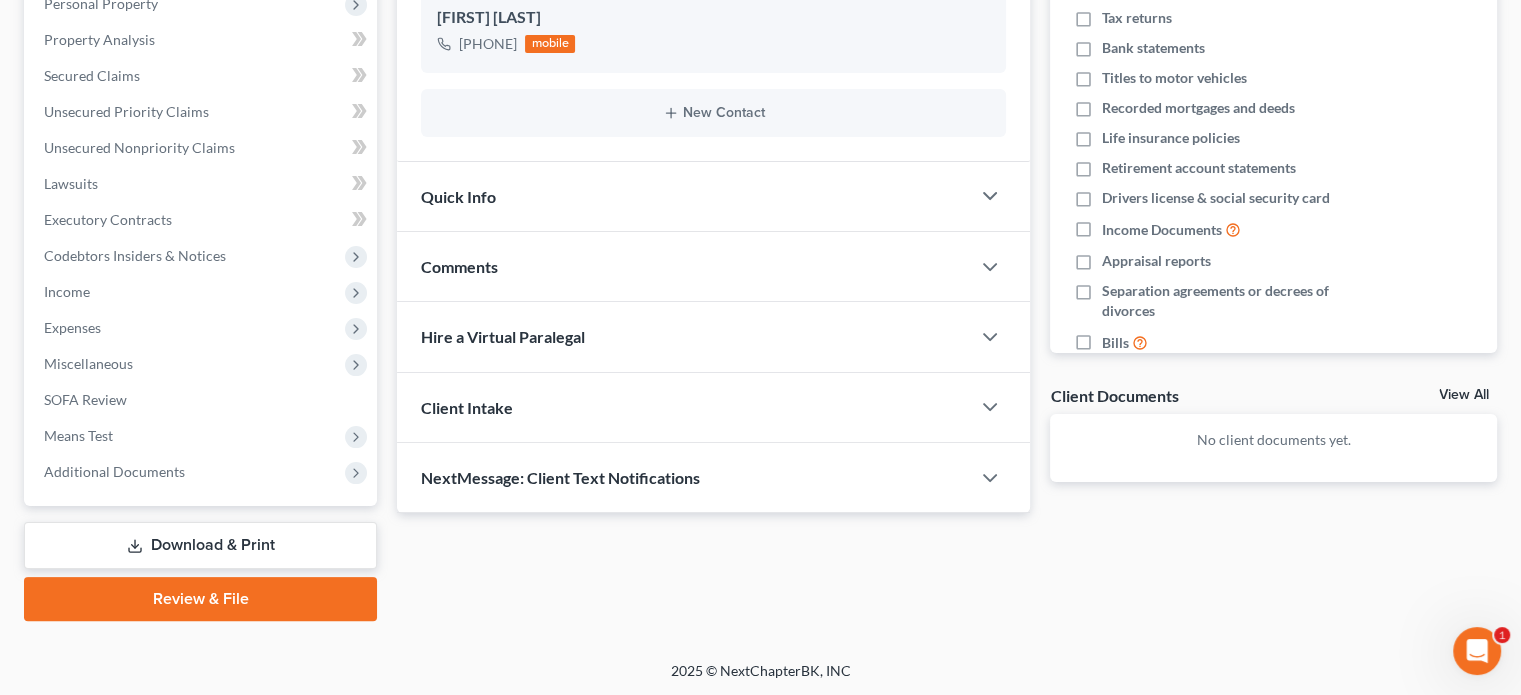 click on "Review & File" at bounding box center [200, 599] 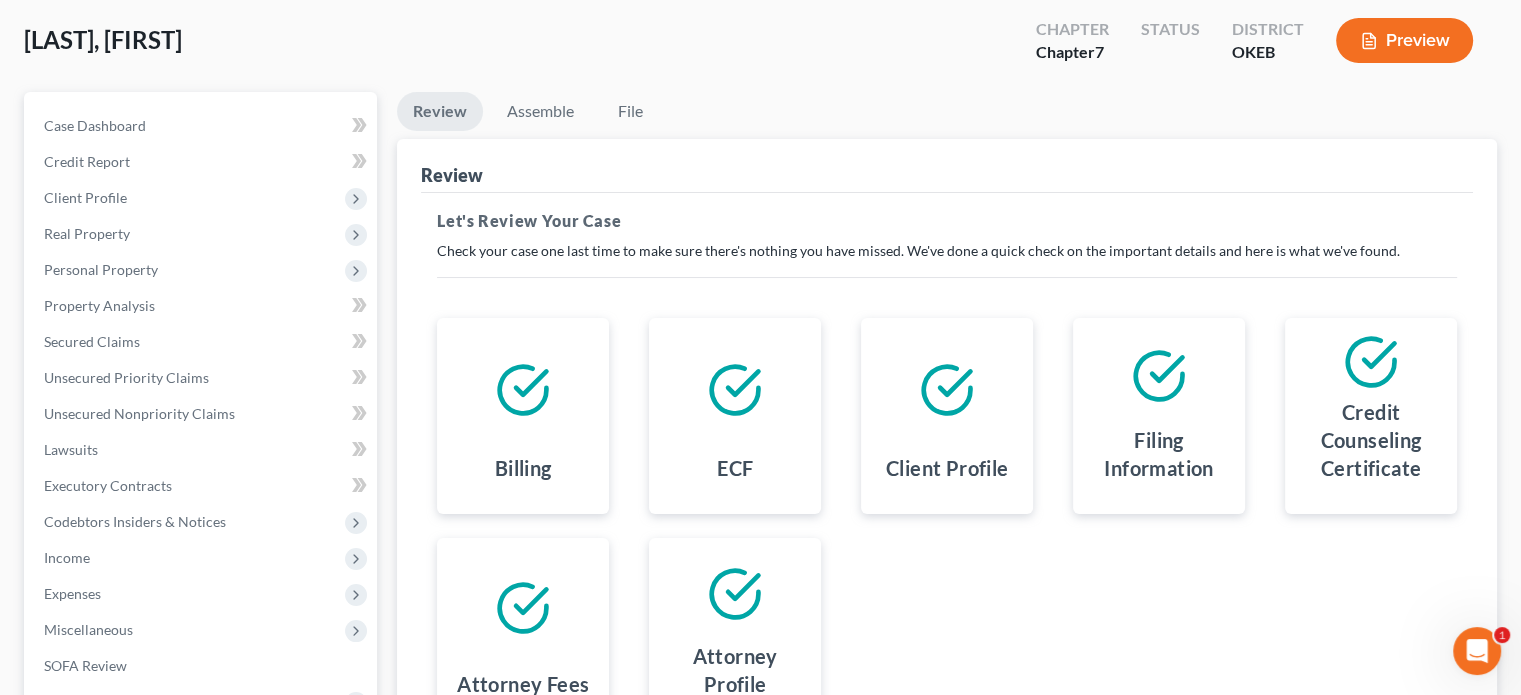 scroll, scrollTop: 0, scrollLeft: 0, axis: both 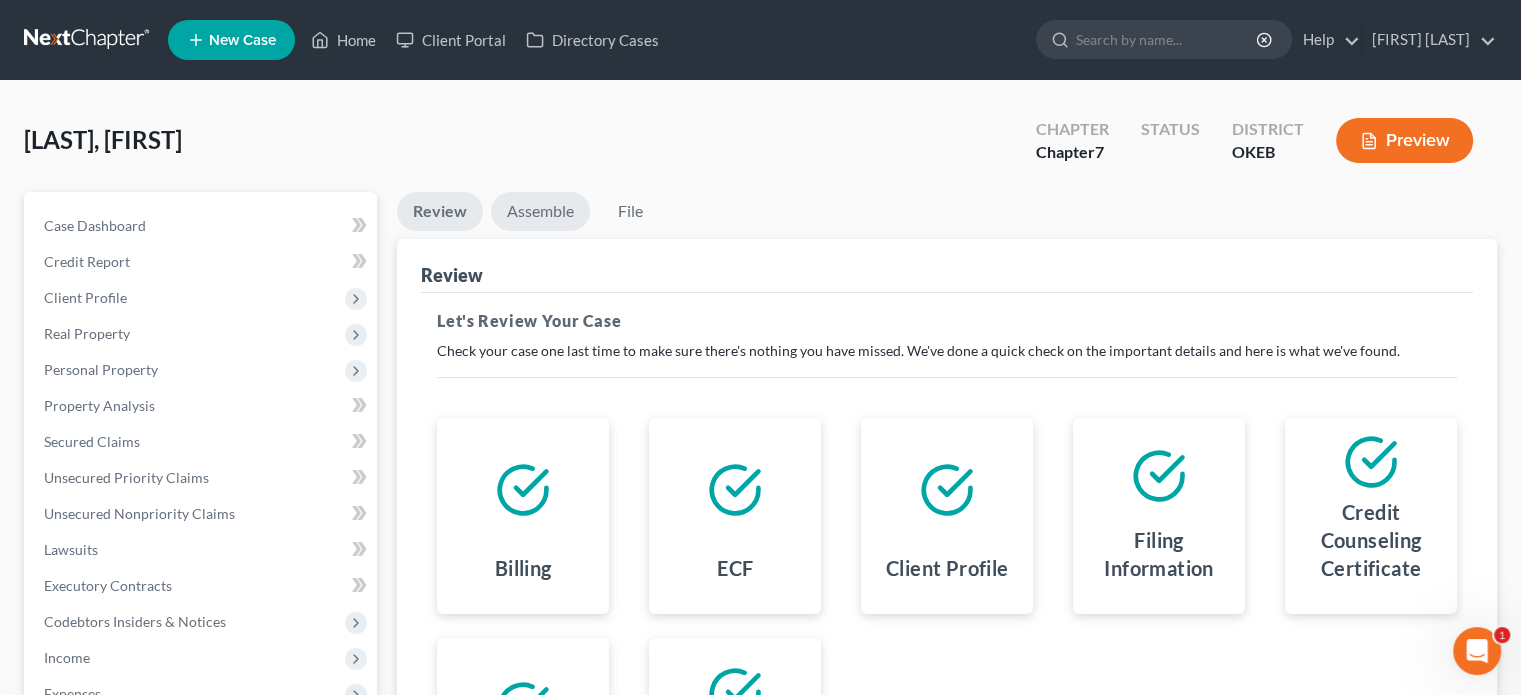 click on "Assemble" at bounding box center [540, 211] 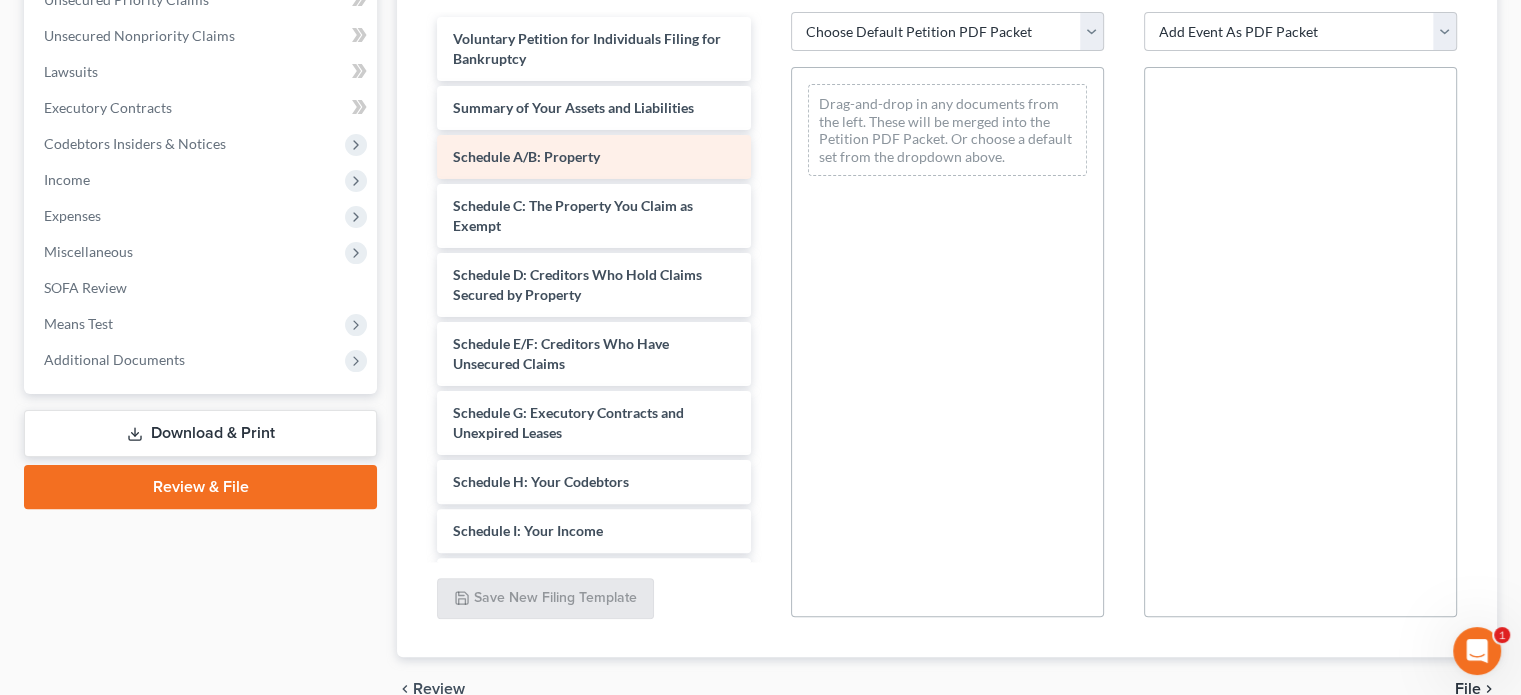 scroll, scrollTop: 278, scrollLeft: 0, axis: vertical 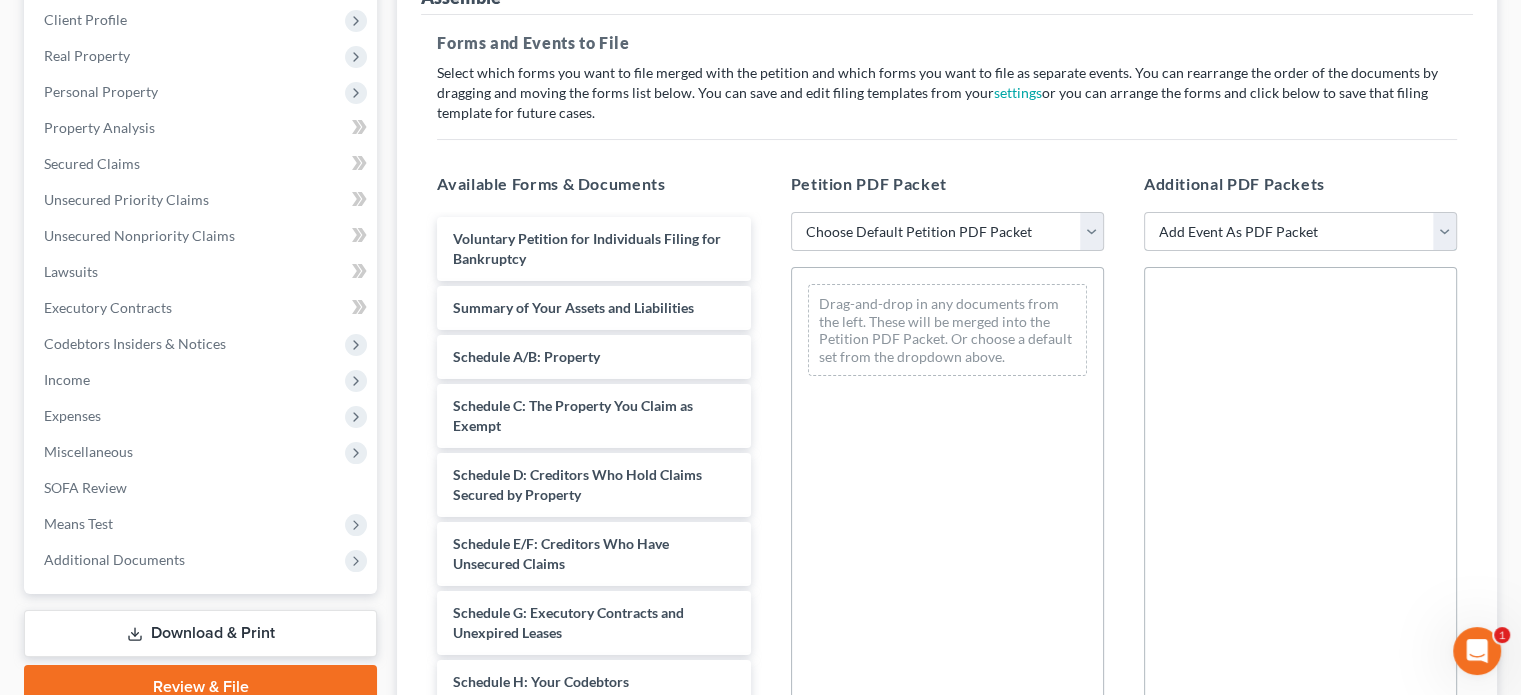 click on "Add Event As PDF Packet Certificate of Credit Counseling for Debtor Certificate of Credit Counseling for Joint Debtor Filing Fee Waived Pay Filing Fee in Installments-Individuals" at bounding box center [1300, 232] 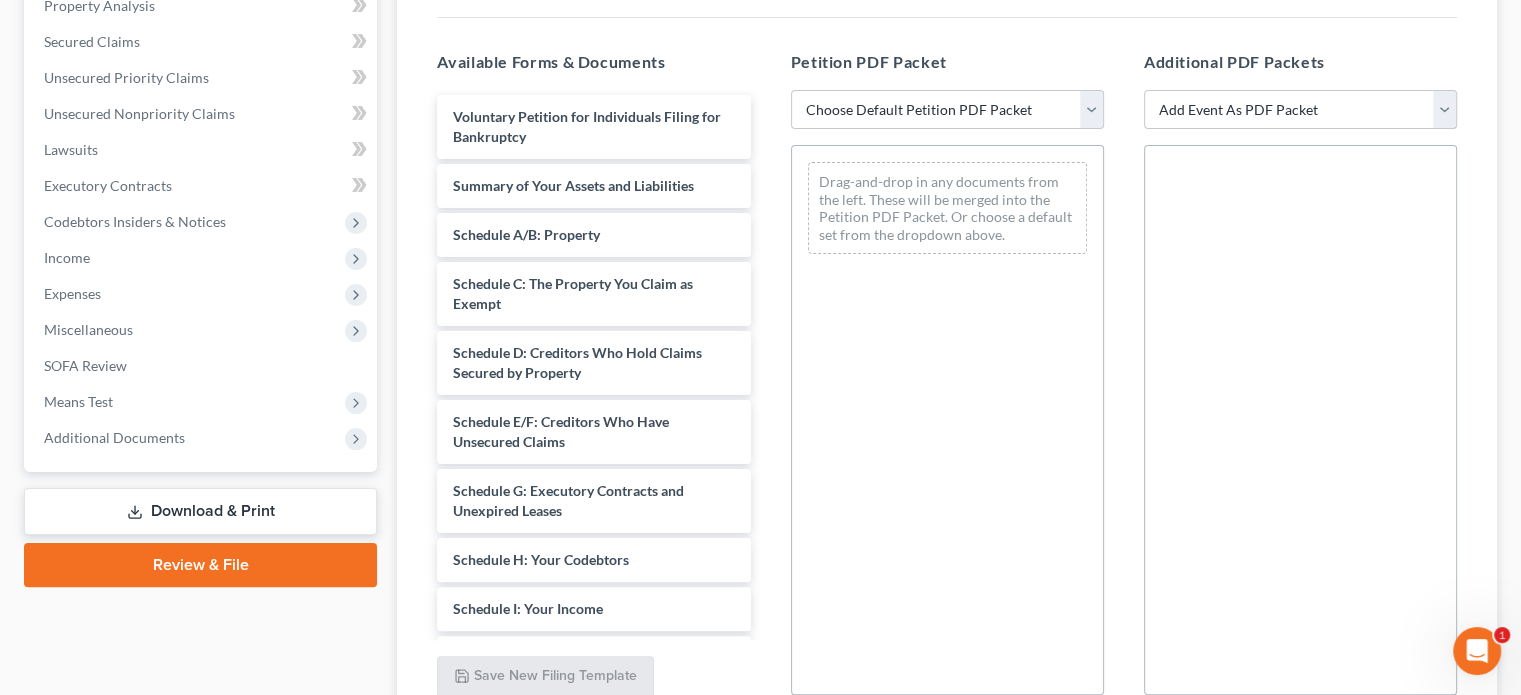 scroll, scrollTop: 500, scrollLeft: 0, axis: vertical 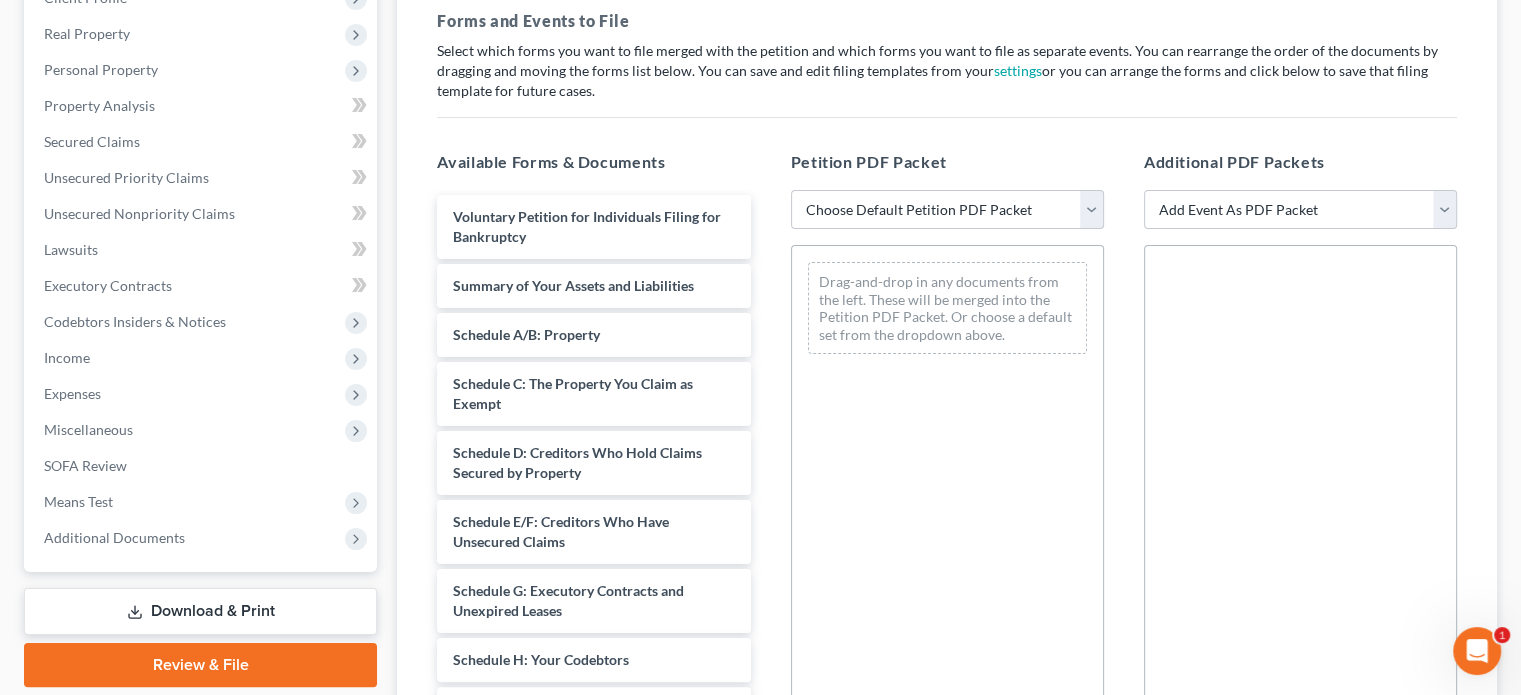 click on "Download & Print" at bounding box center (200, 611) 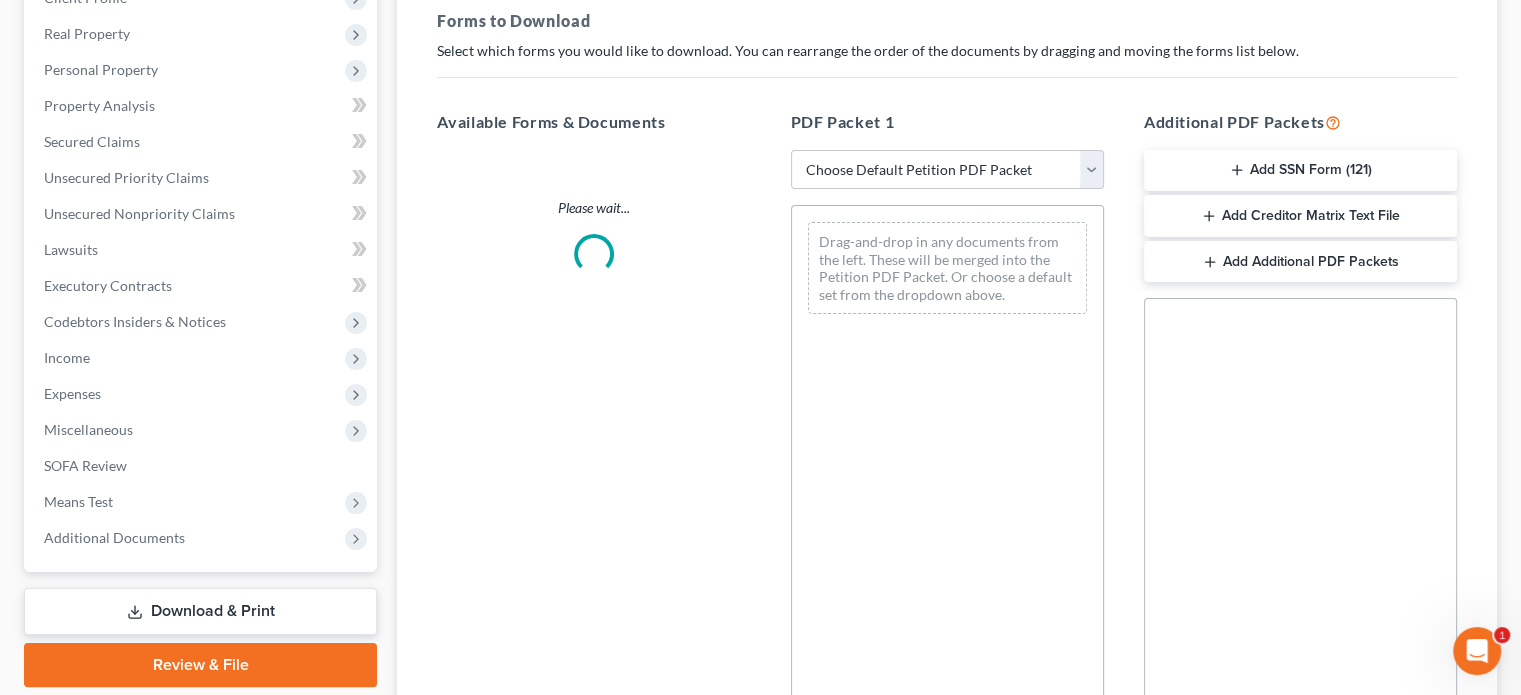 scroll, scrollTop: 0, scrollLeft: 0, axis: both 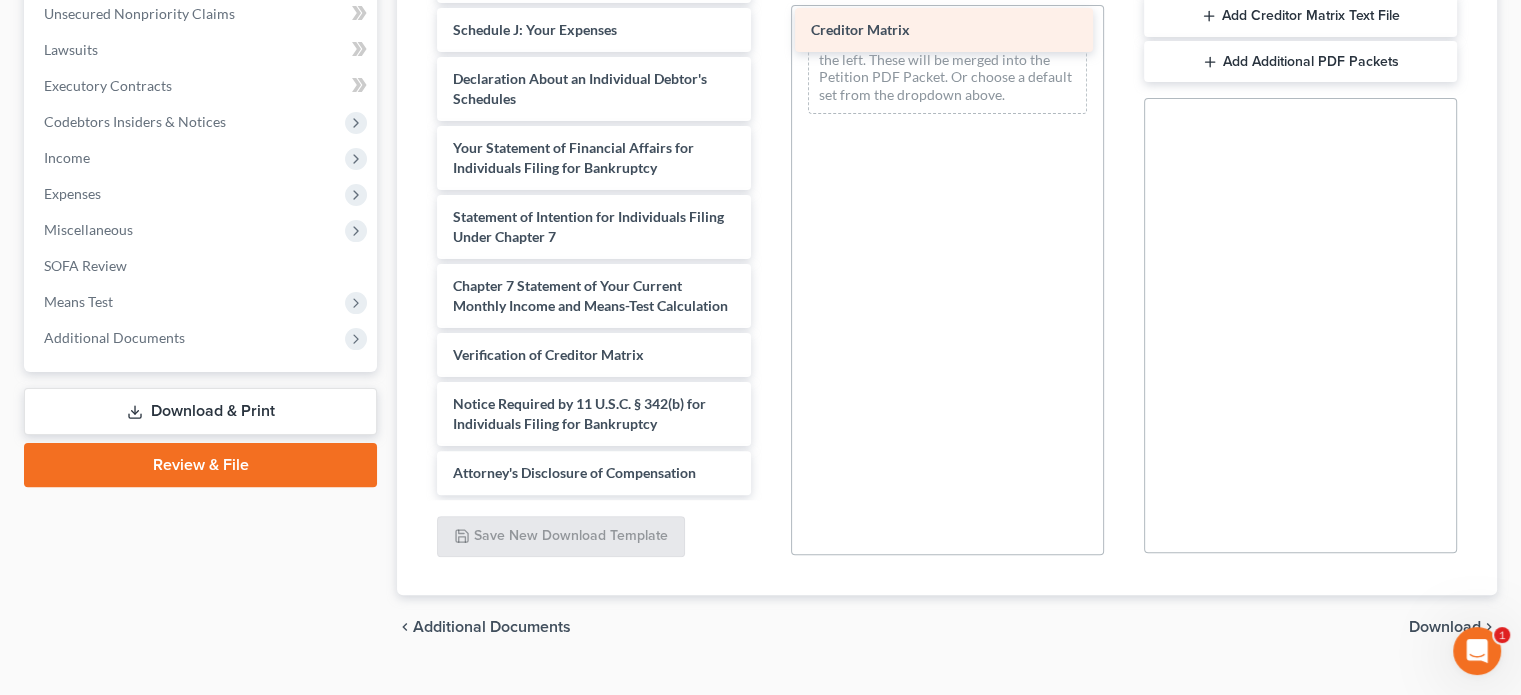 drag, startPoint x: 606, startPoint y: 304, endPoint x: 964, endPoint y: 29, distance: 451.42996 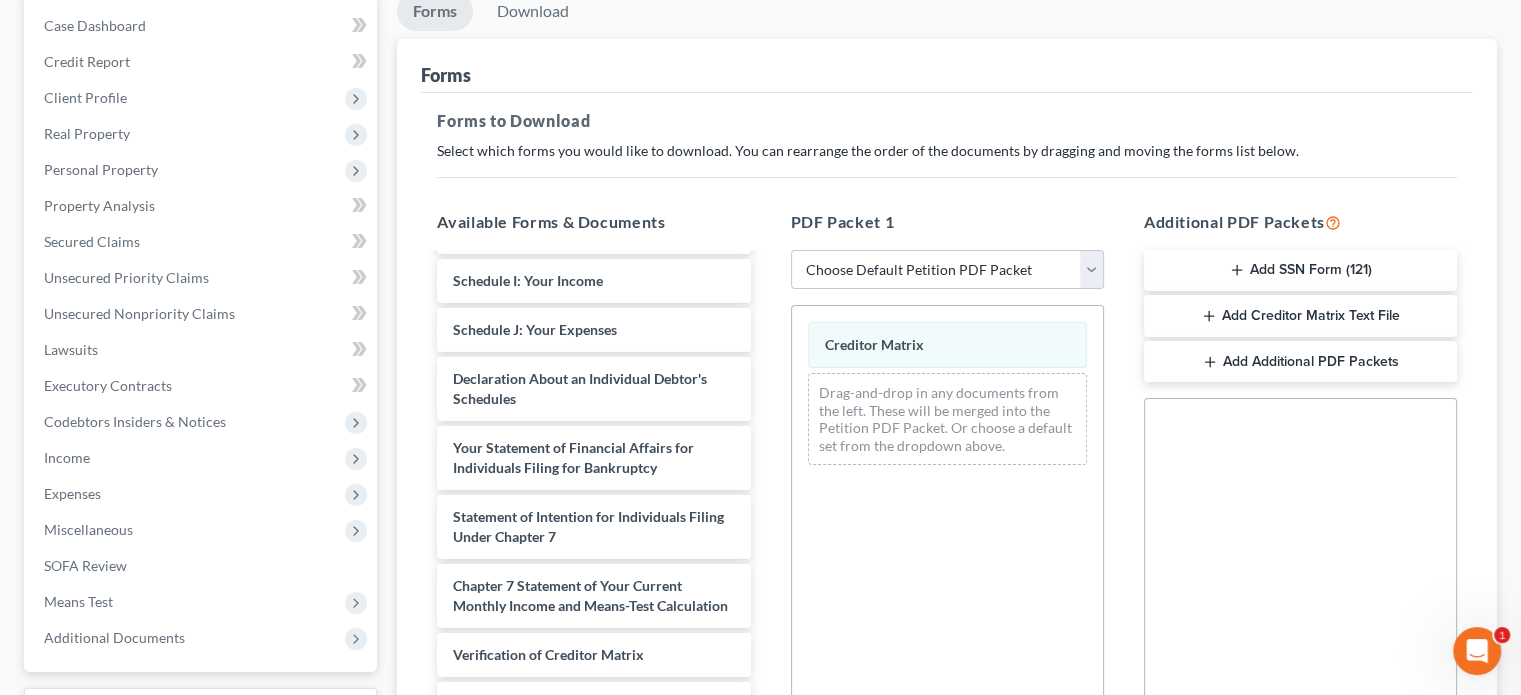 scroll, scrollTop: 100, scrollLeft: 0, axis: vertical 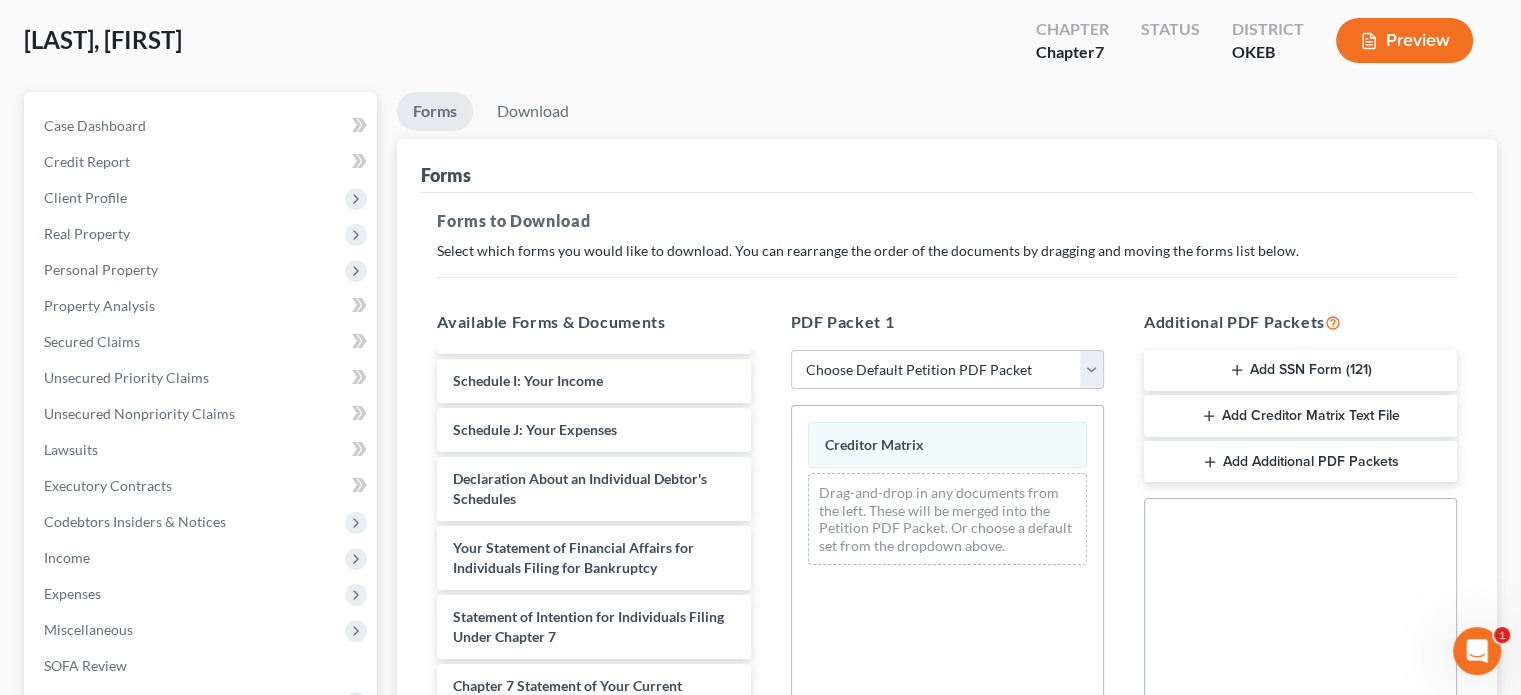 click on "Add Additional PDF Packets" at bounding box center [1300, 462] 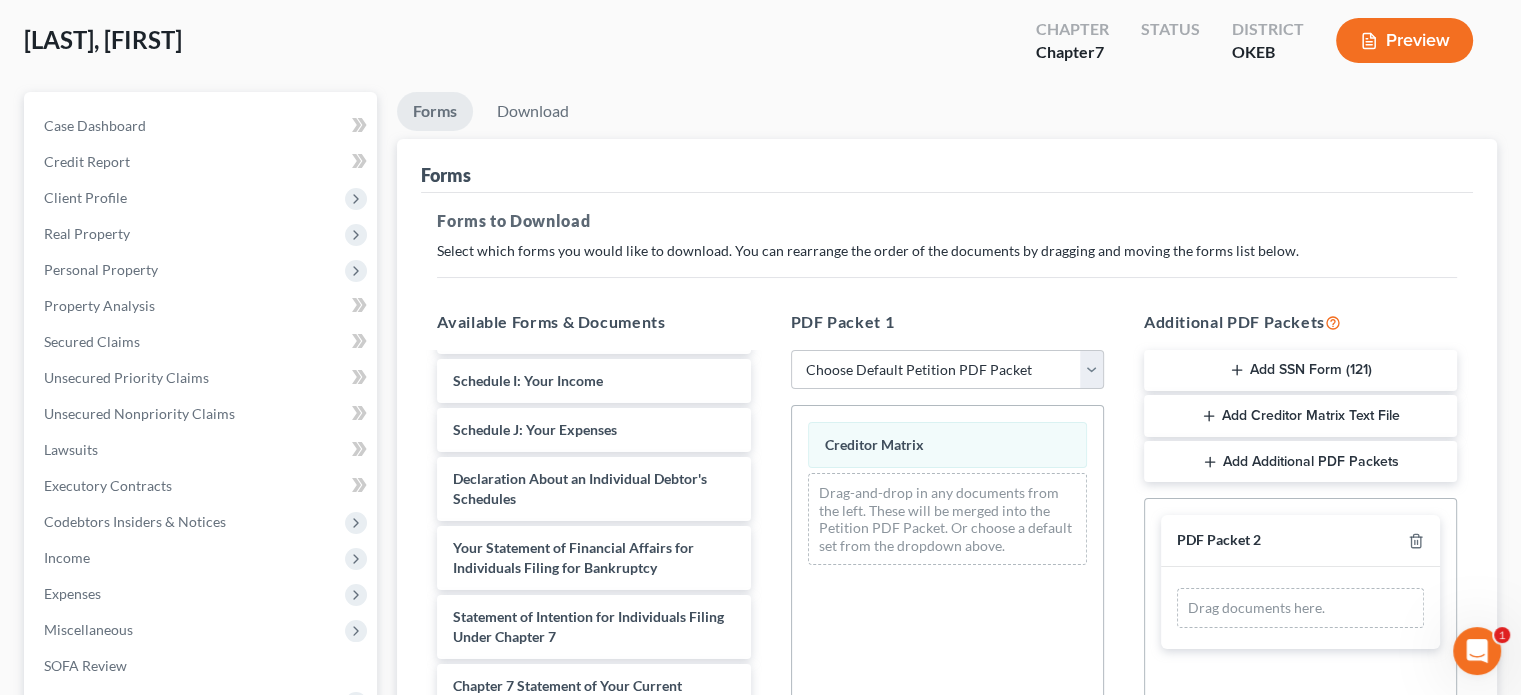 click on "Add Creditor Matrix Text File" at bounding box center [1300, 416] 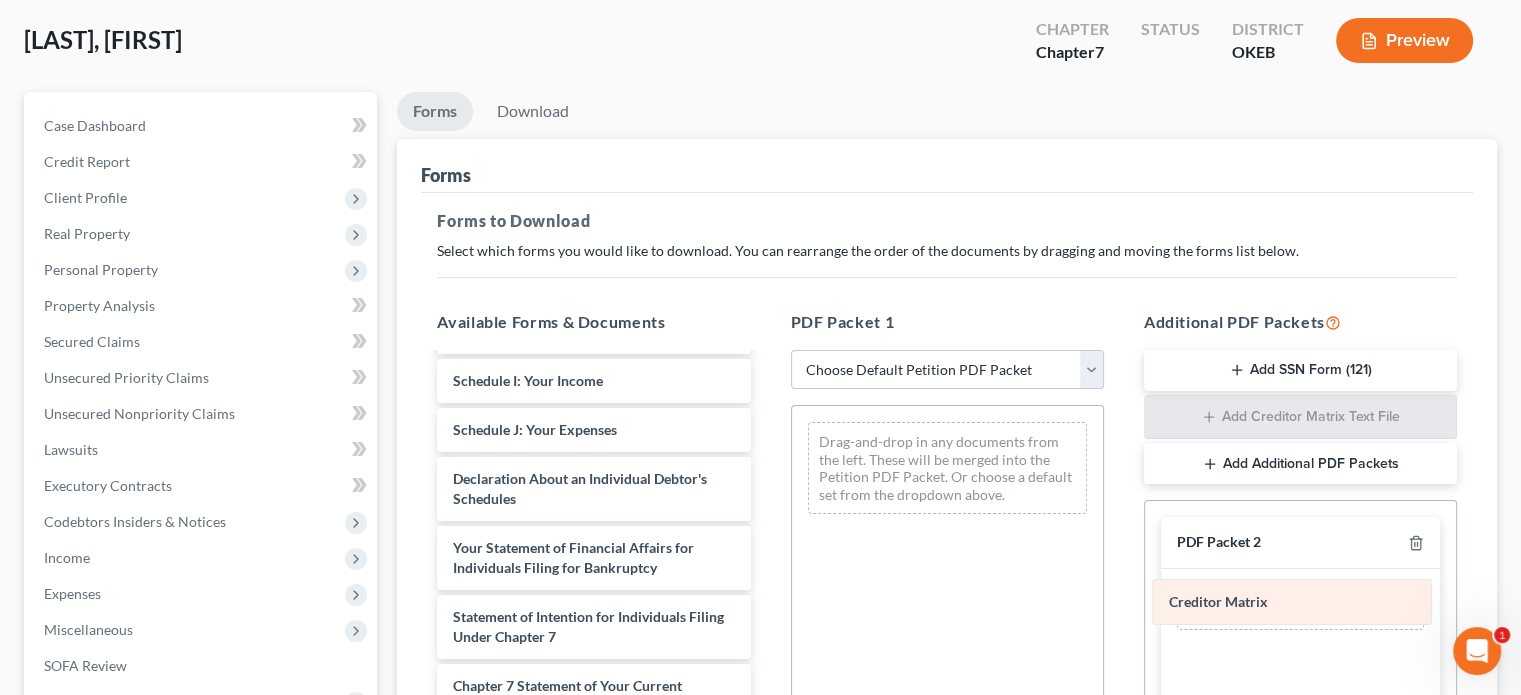 drag, startPoint x: 939, startPoint y: 445, endPoint x: 1284, endPoint y: 603, distance: 379.45883 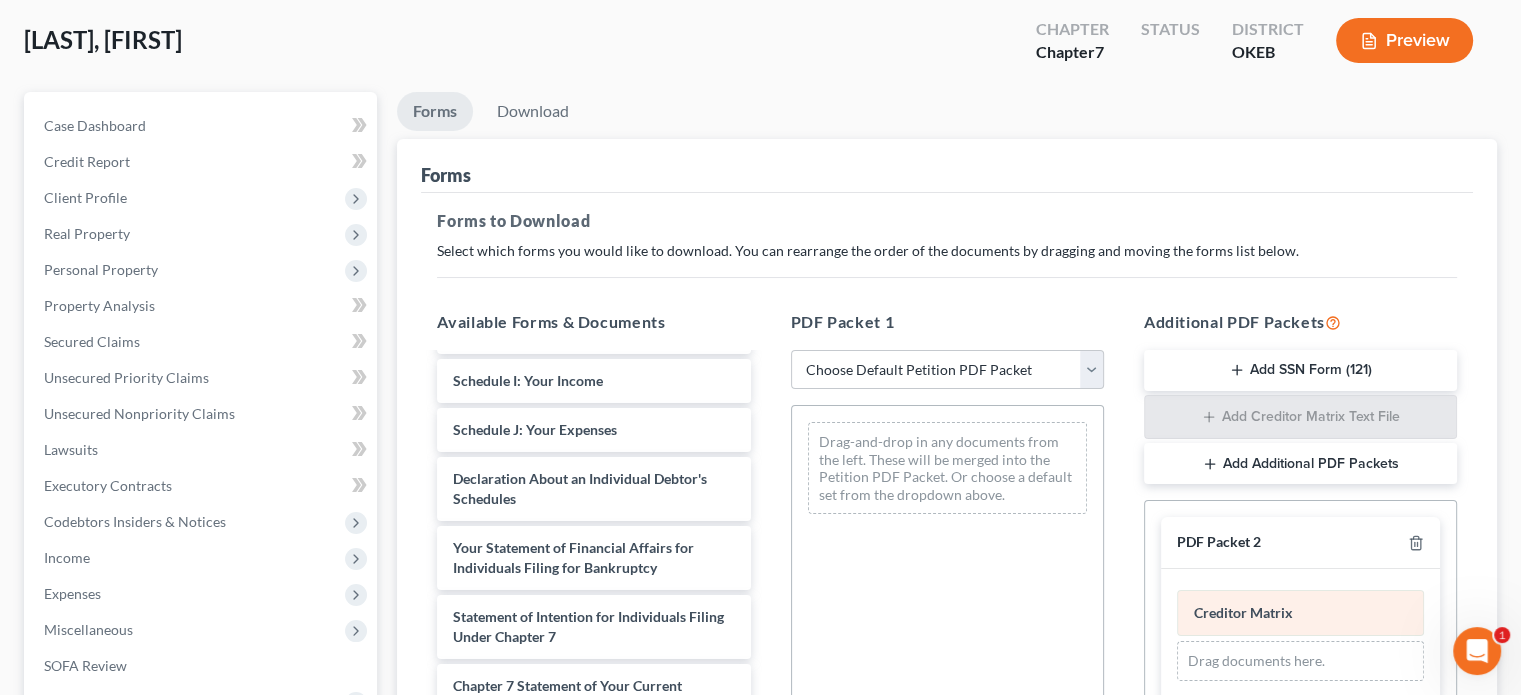 click on "Creditor Matrix" at bounding box center [1243, 612] 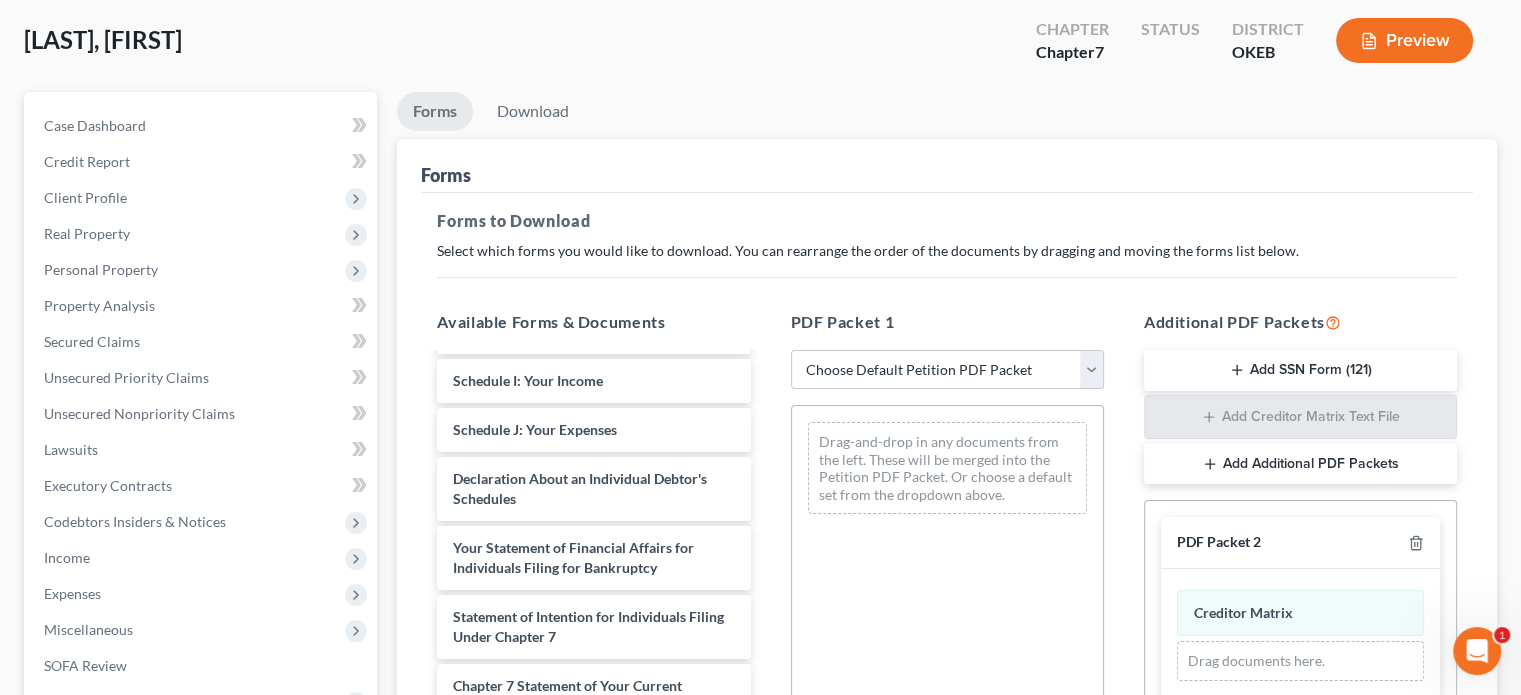 click on "PDF Packet 2" at bounding box center (1219, 542) 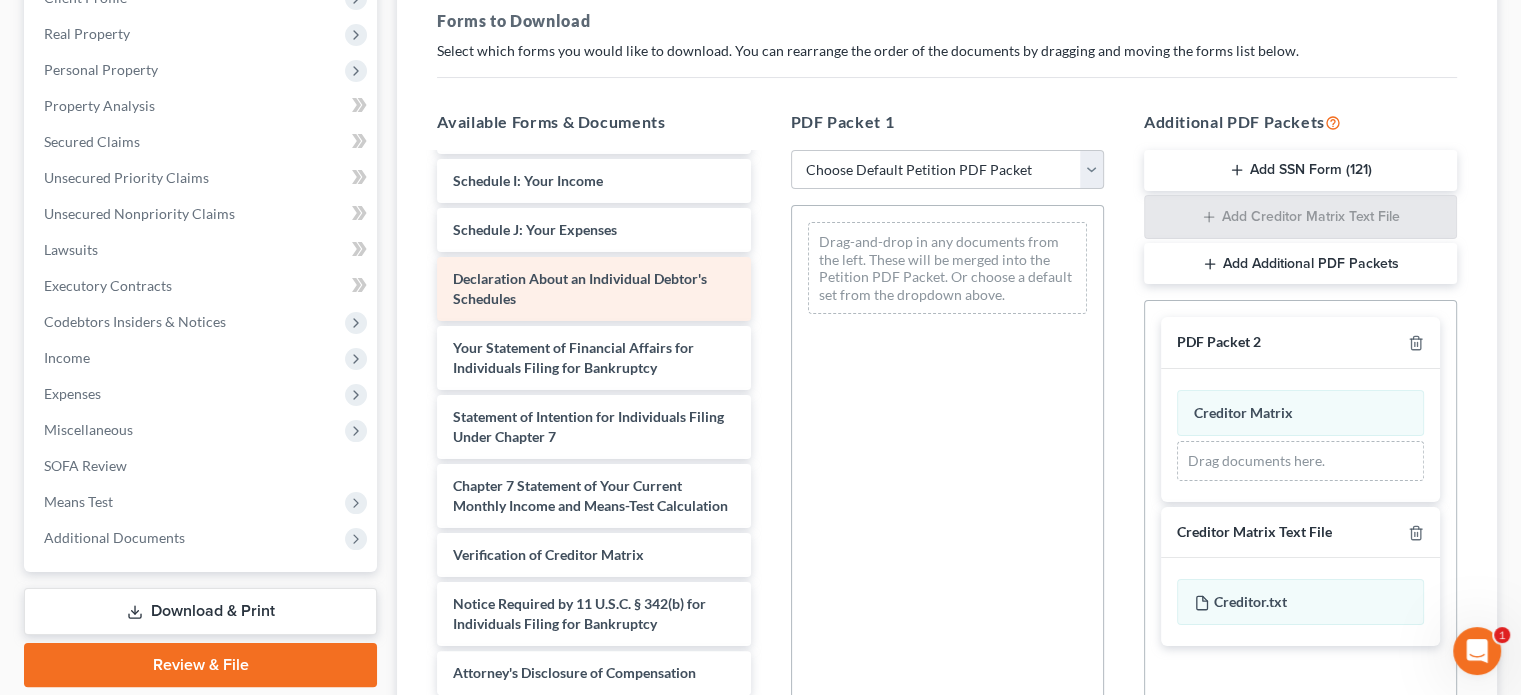 scroll, scrollTop: 0, scrollLeft: 0, axis: both 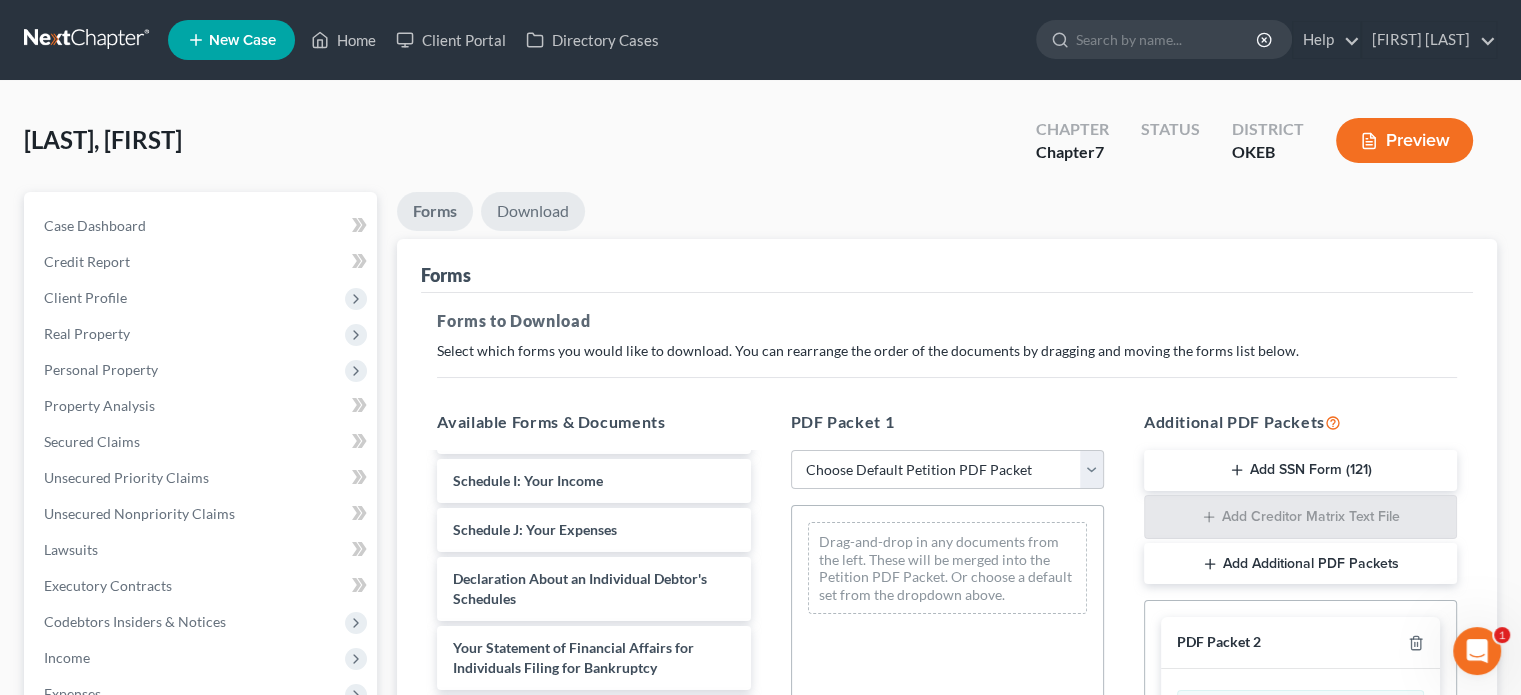 click on "Download" at bounding box center [533, 211] 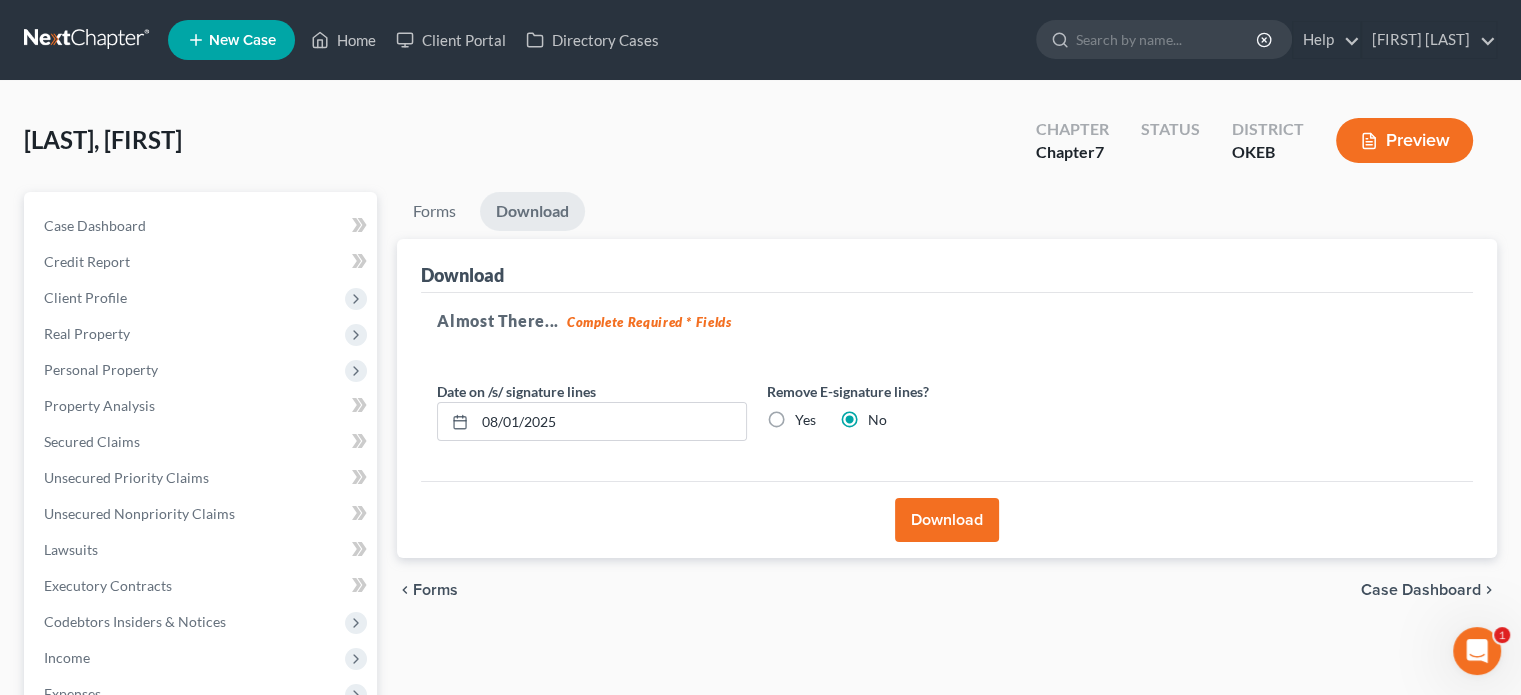 click on "Download" at bounding box center [947, 520] 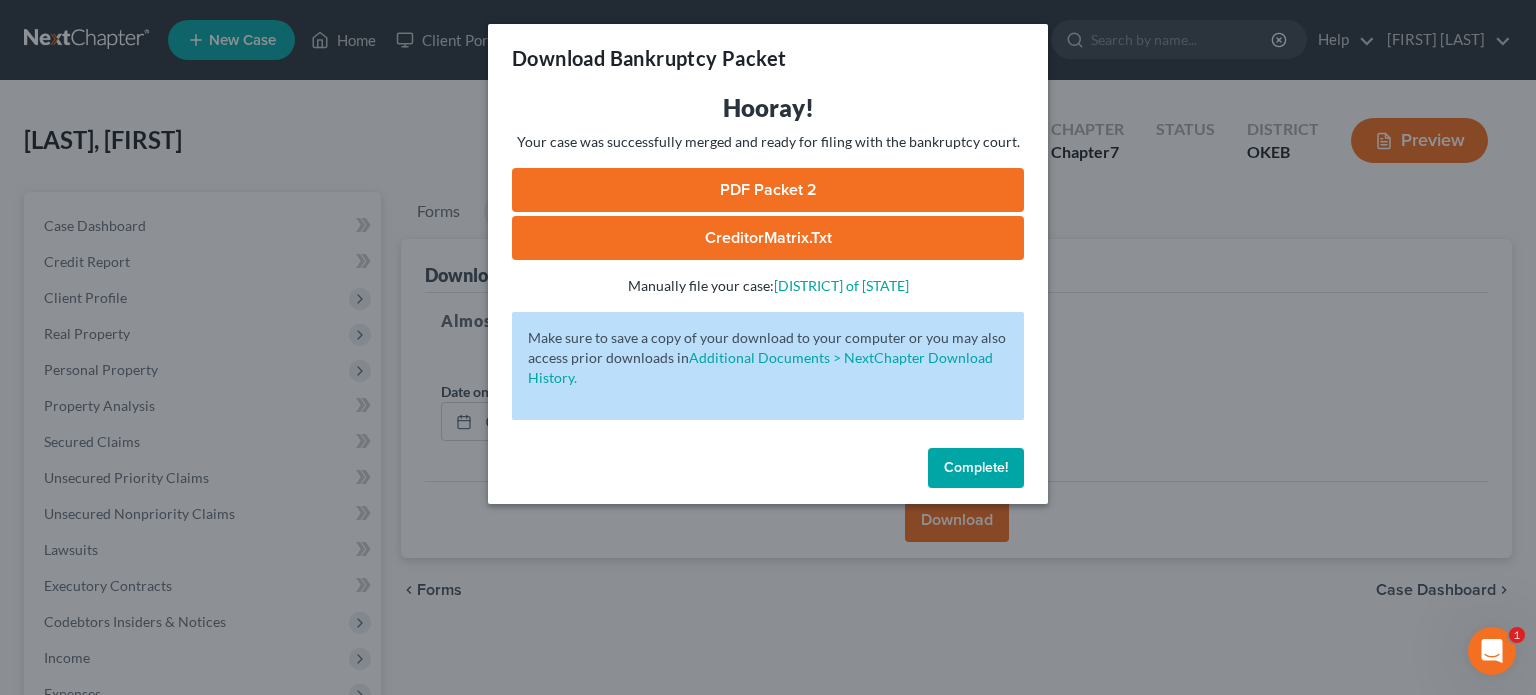 click on "Complete!" at bounding box center (976, 467) 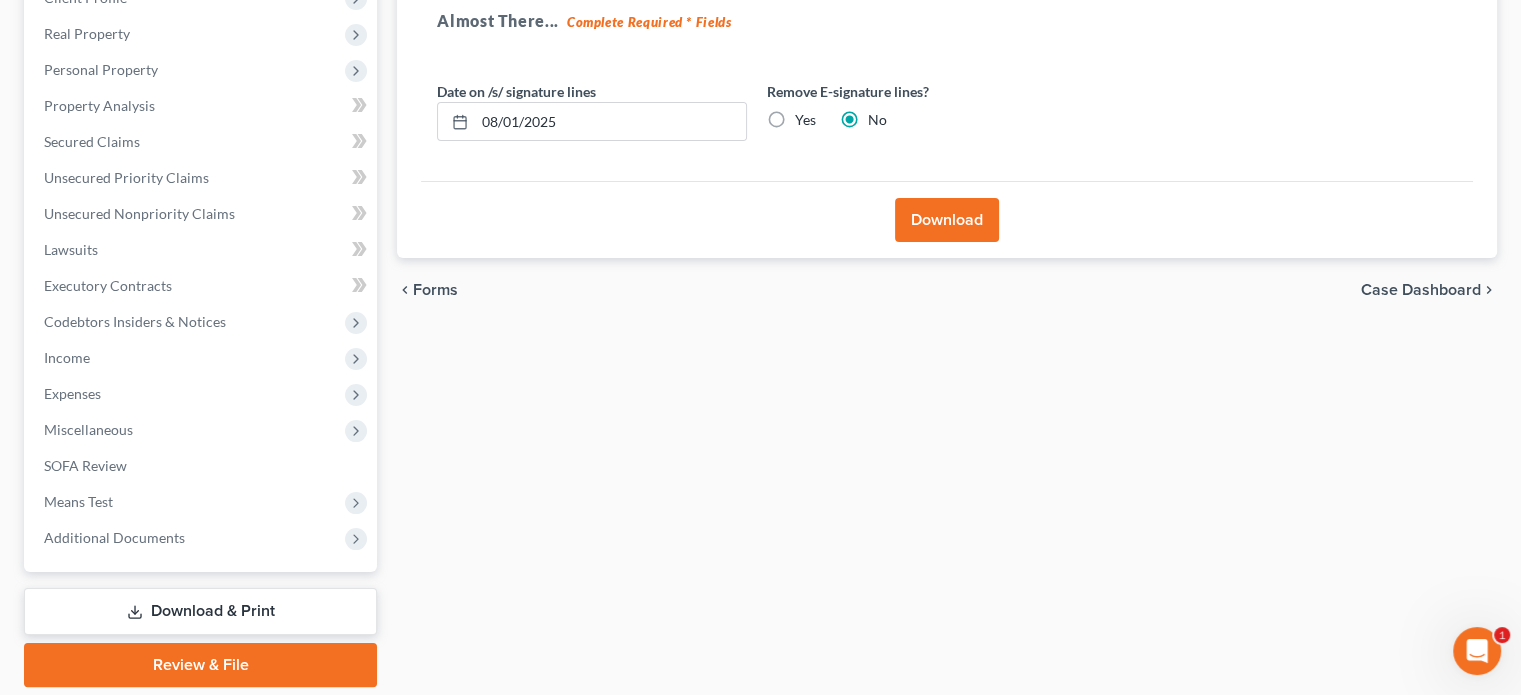 scroll, scrollTop: 366, scrollLeft: 0, axis: vertical 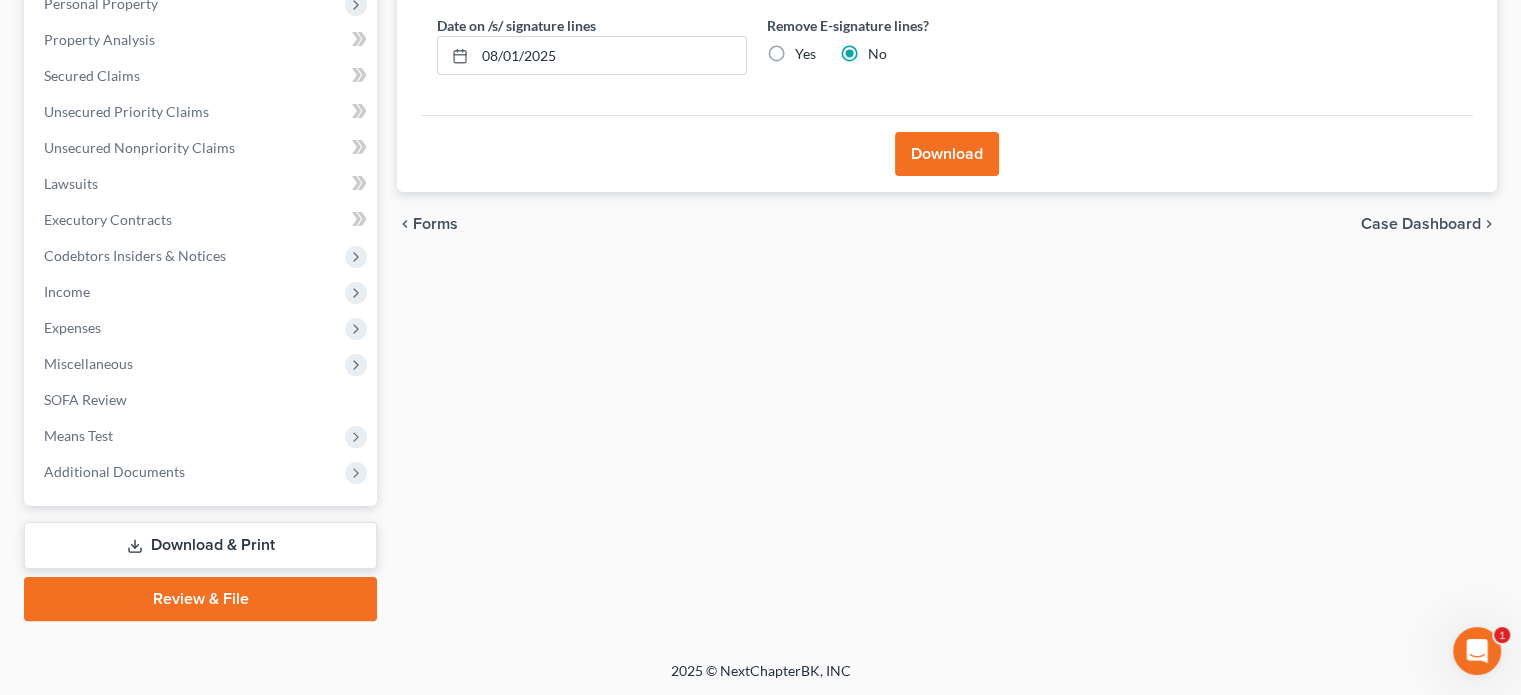 click on "Review & File" at bounding box center (200, 599) 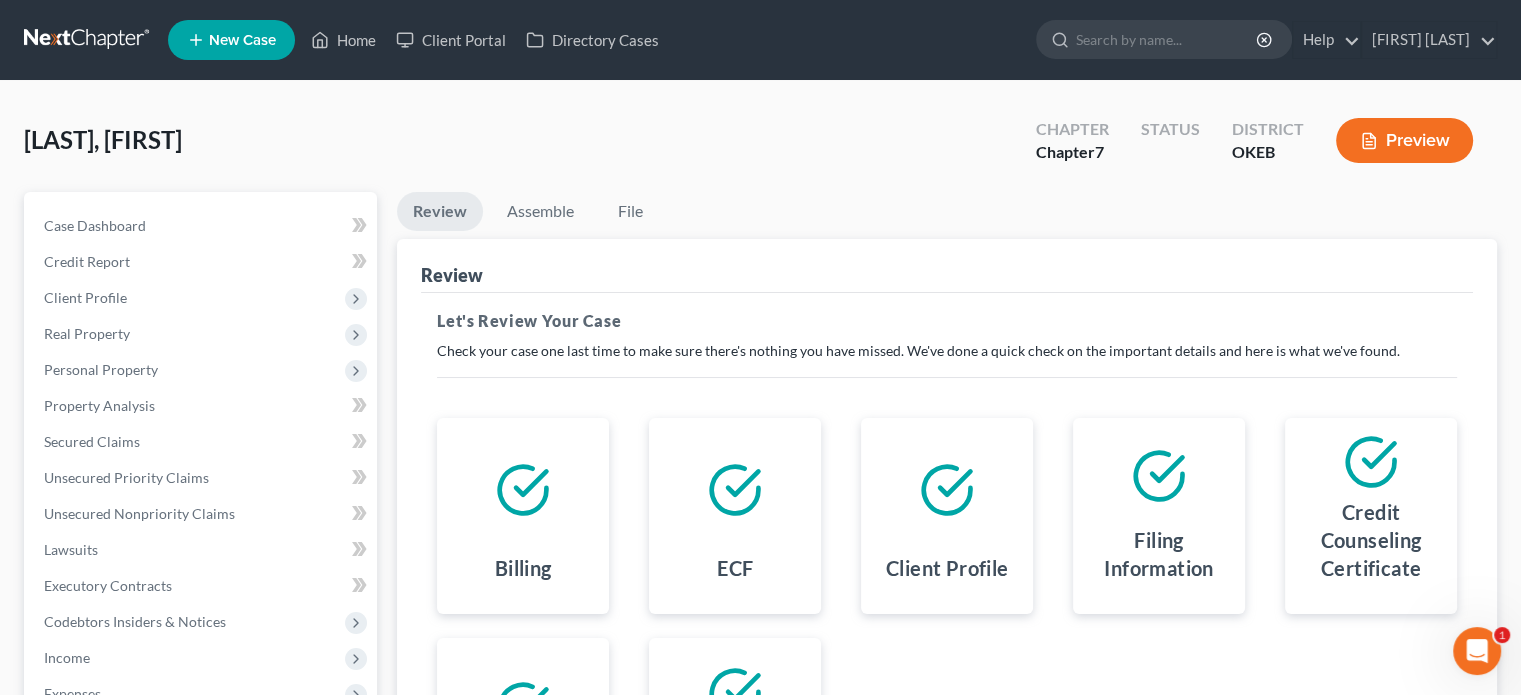 scroll, scrollTop: 200, scrollLeft: 0, axis: vertical 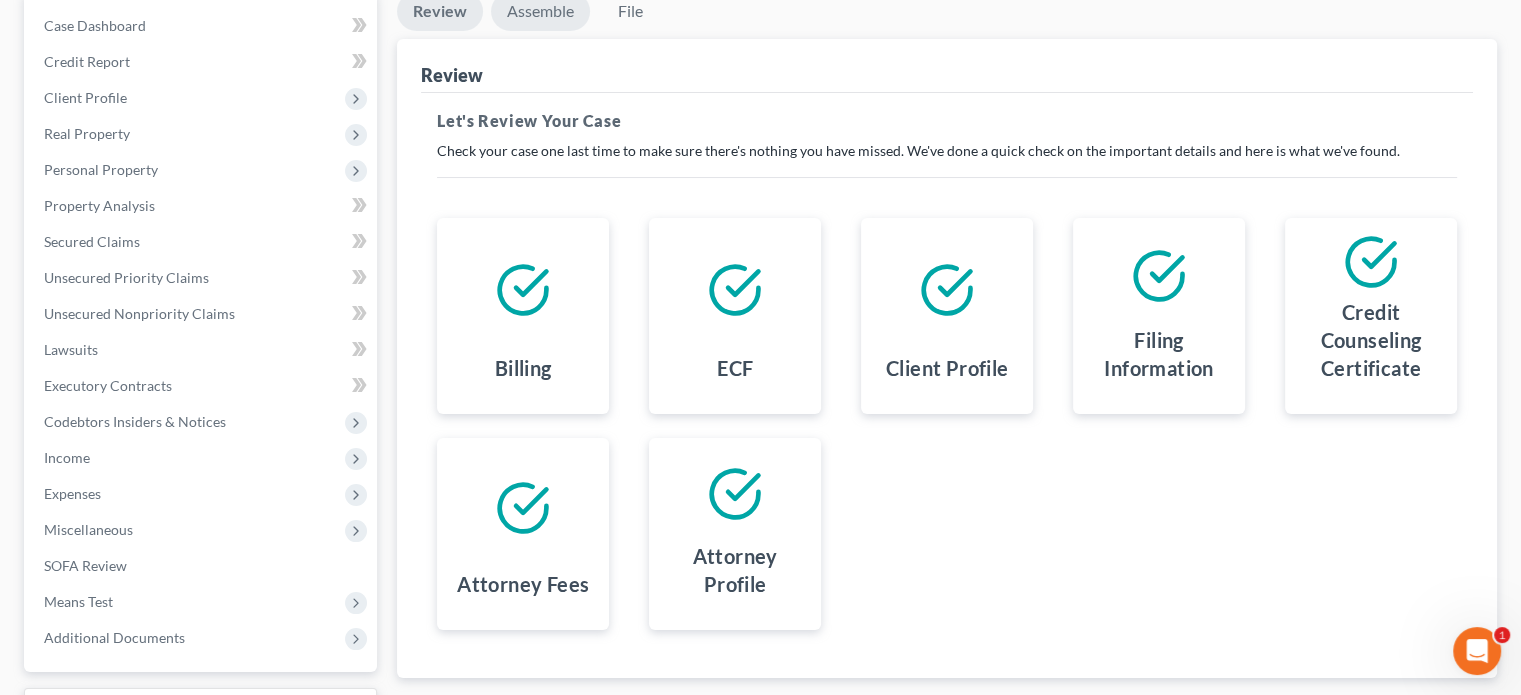 click on "Assemble" at bounding box center [540, 11] 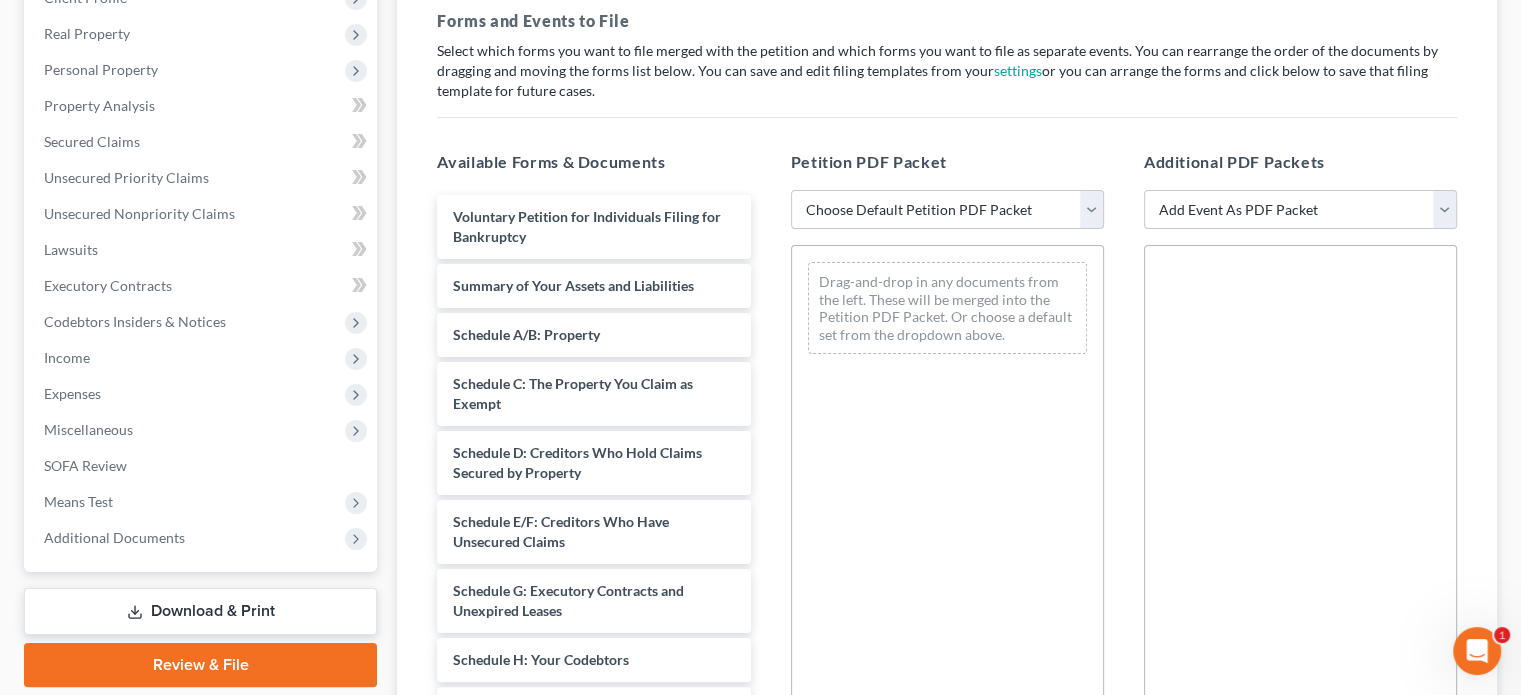 scroll, scrollTop: 578, scrollLeft: 0, axis: vertical 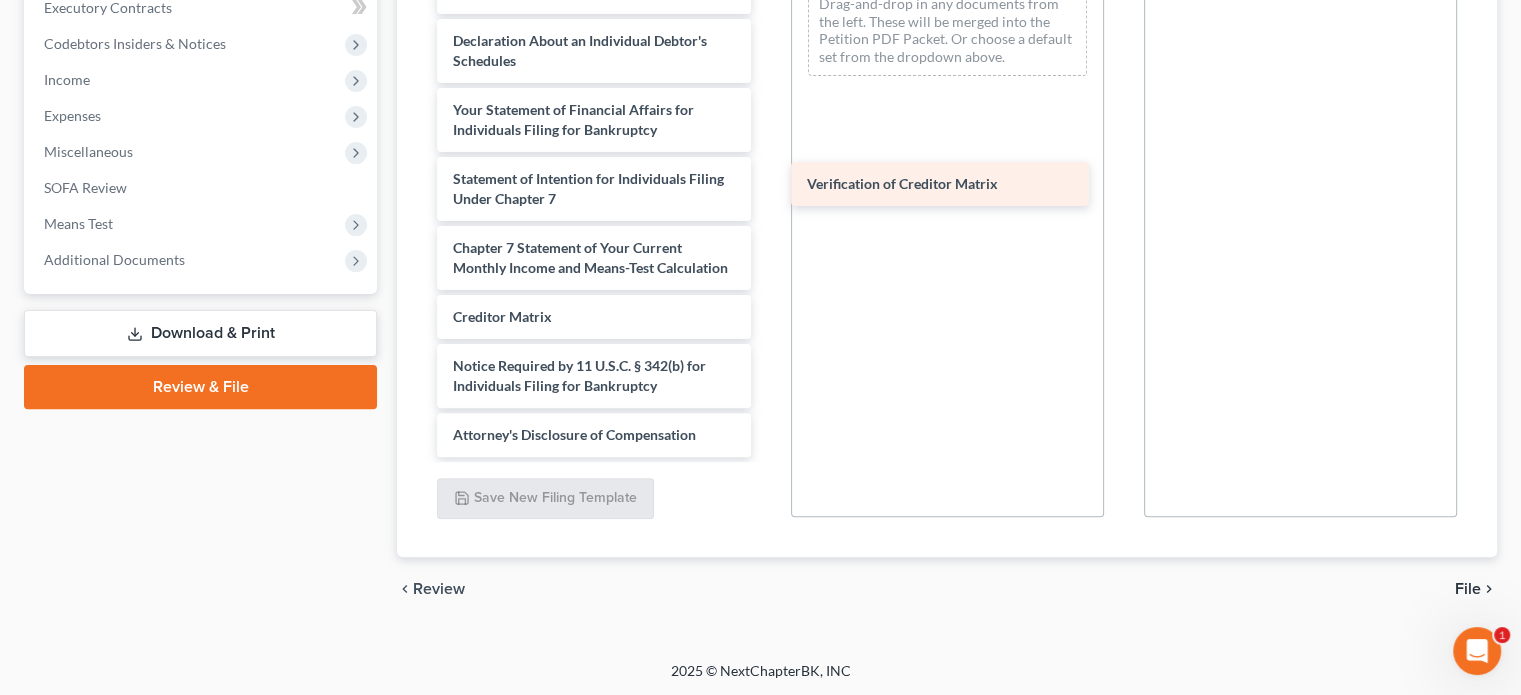 drag, startPoint x: 652, startPoint y: 319, endPoint x: 1013, endPoint y: 183, distance: 385.76807 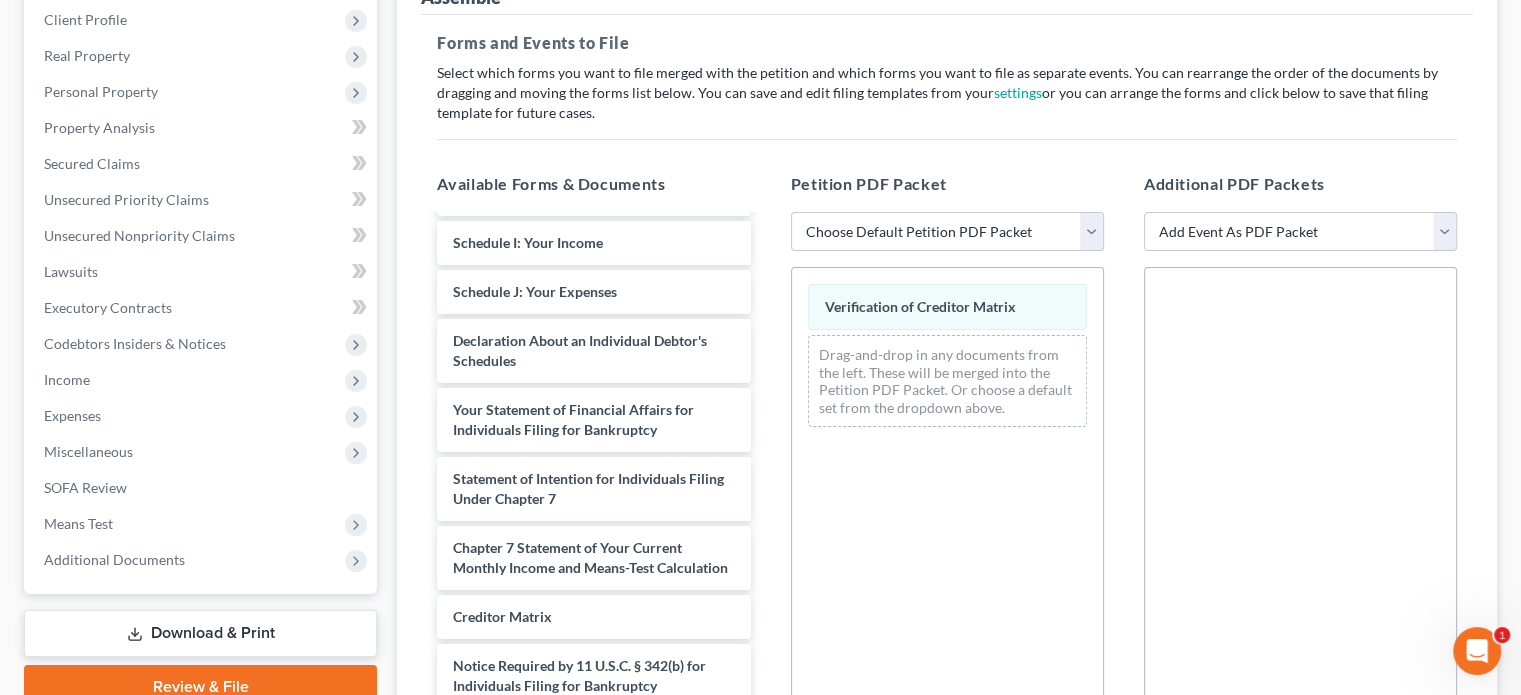 scroll, scrollTop: 178, scrollLeft: 0, axis: vertical 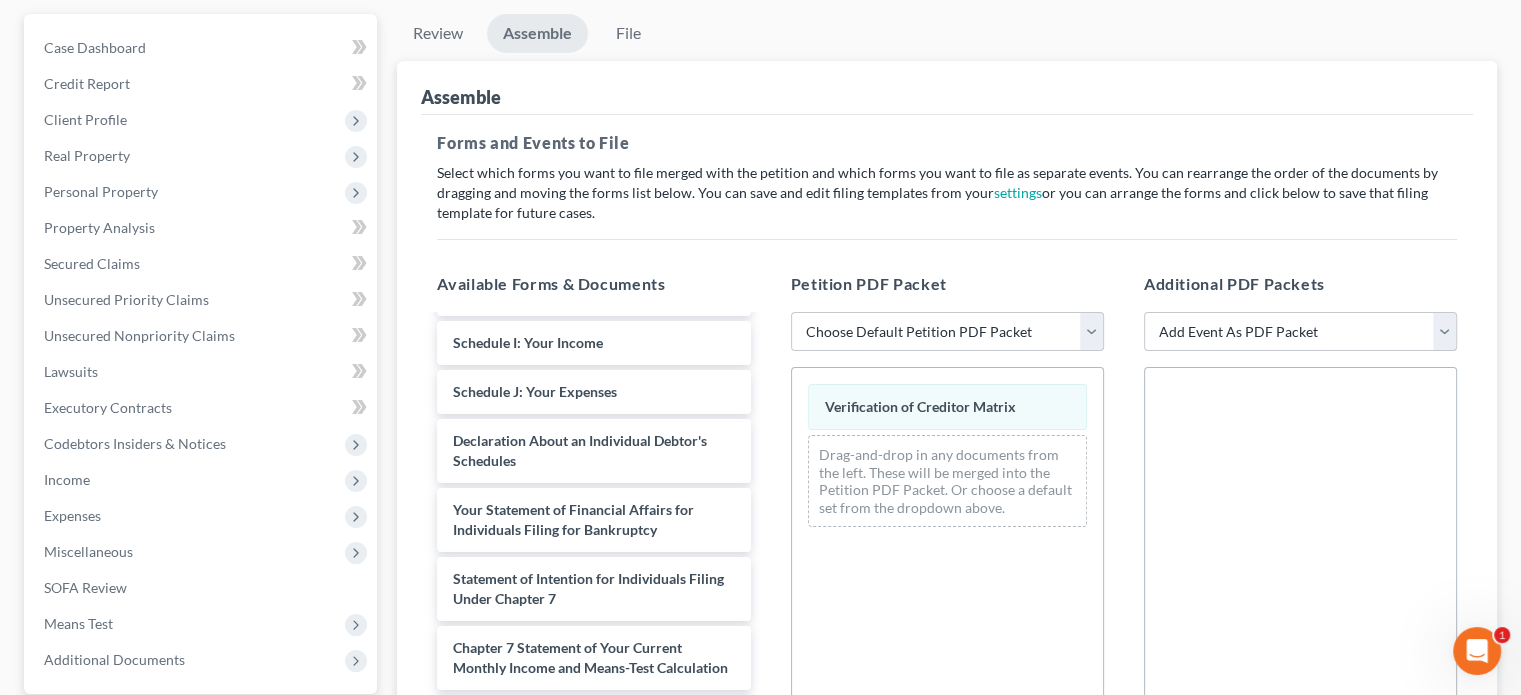 click on "Add Event As PDF Packet Certificate of Credit Counseling for Debtor Certificate of Credit Counseling for Joint Debtor Filing Fee Waived Pay Filing Fee in Installments-Individuals" at bounding box center [1300, 332] 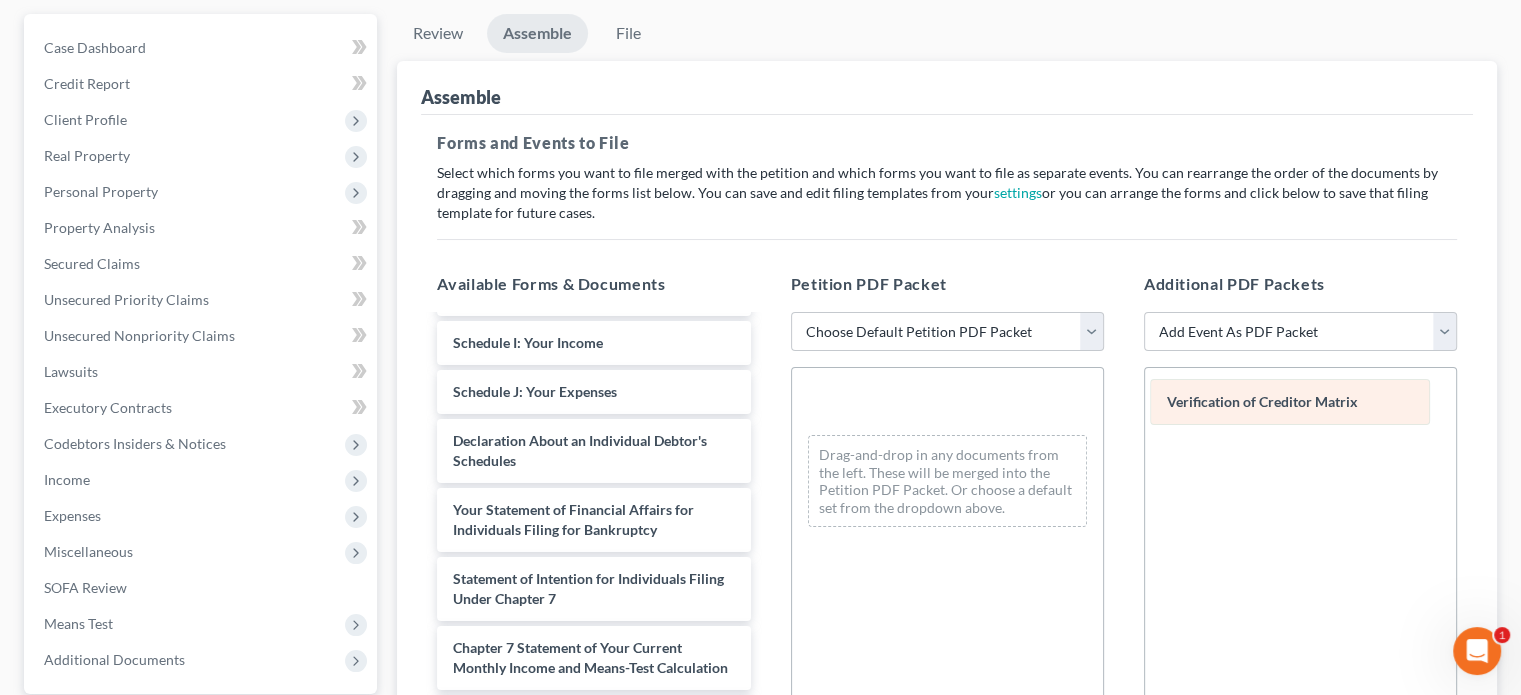 drag, startPoint x: 916, startPoint y: 405, endPoint x: 1259, endPoint y: 402, distance: 343.01312 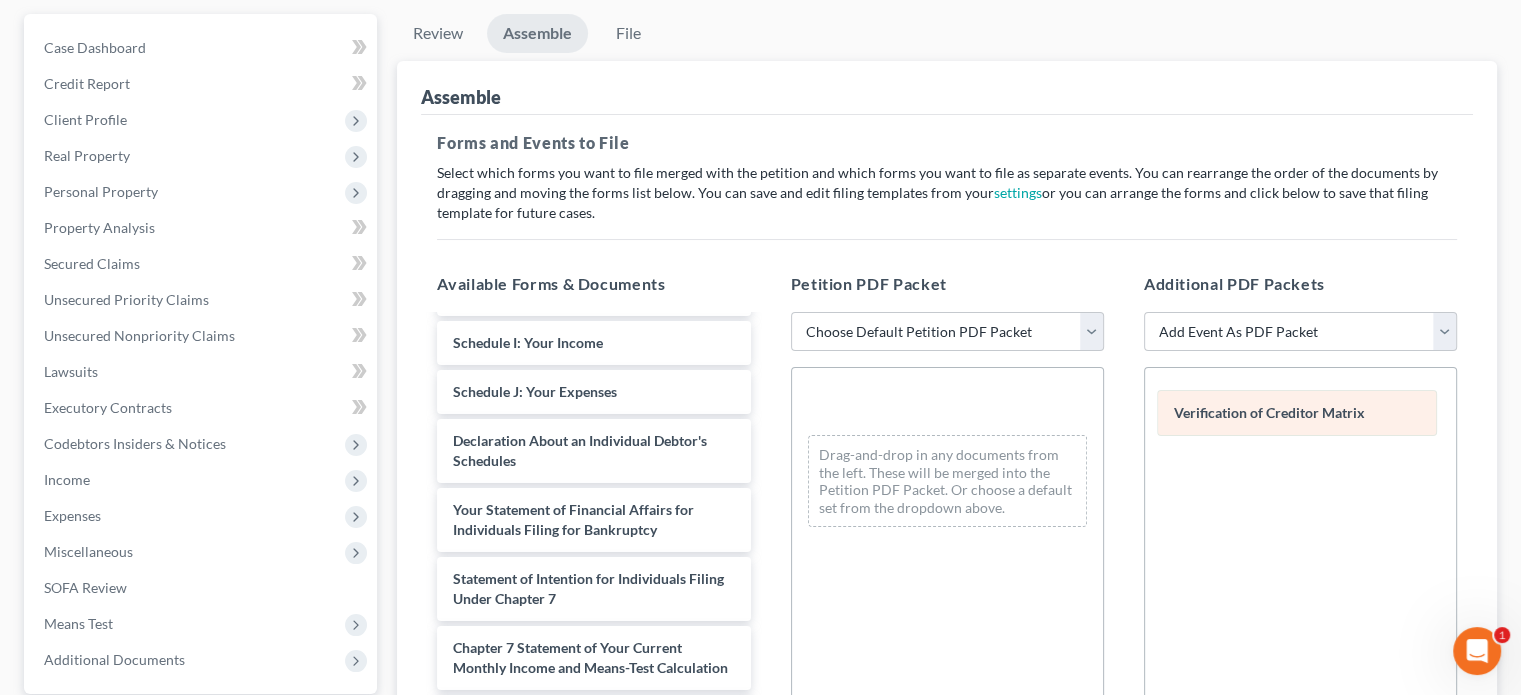 drag, startPoint x: 973, startPoint y: 411, endPoint x: 1324, endPoint y: 419, distance: 351.09116 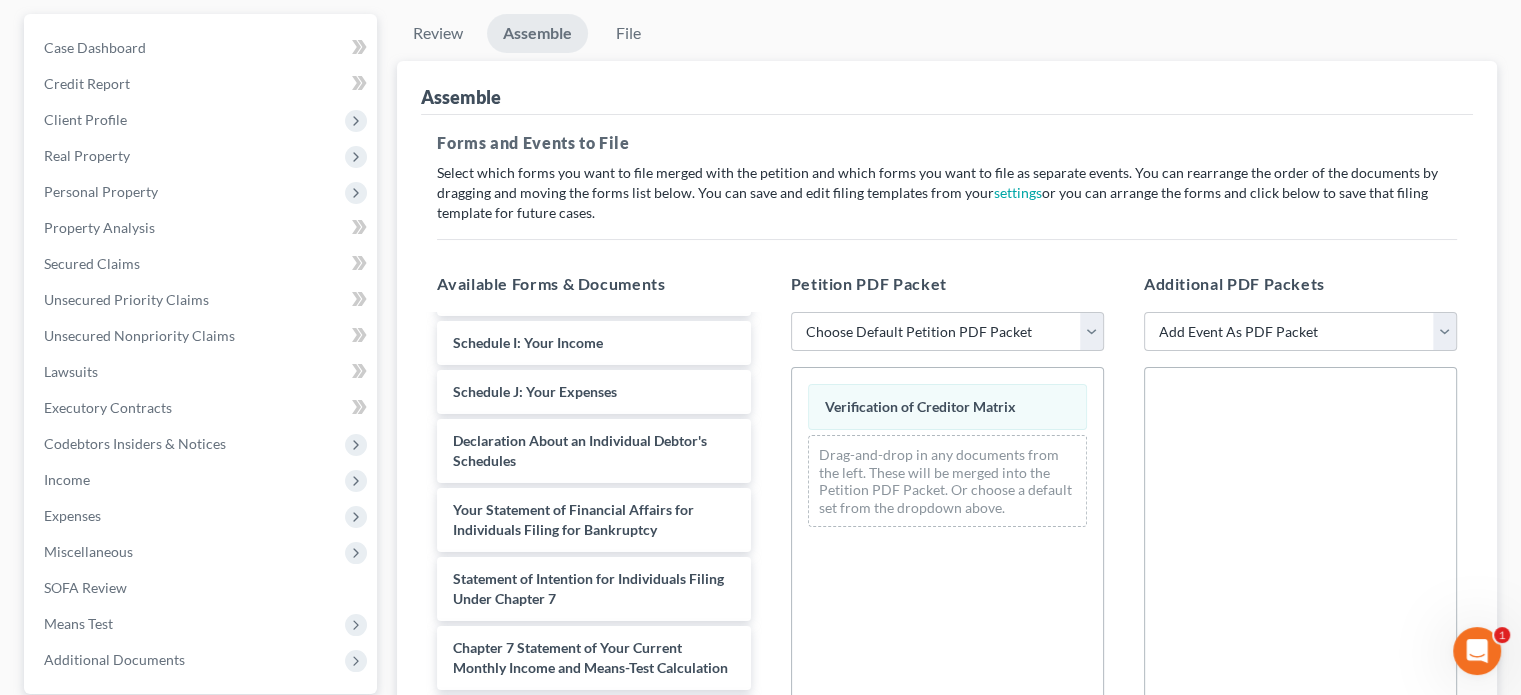 click at bounding box center (1300, 642) 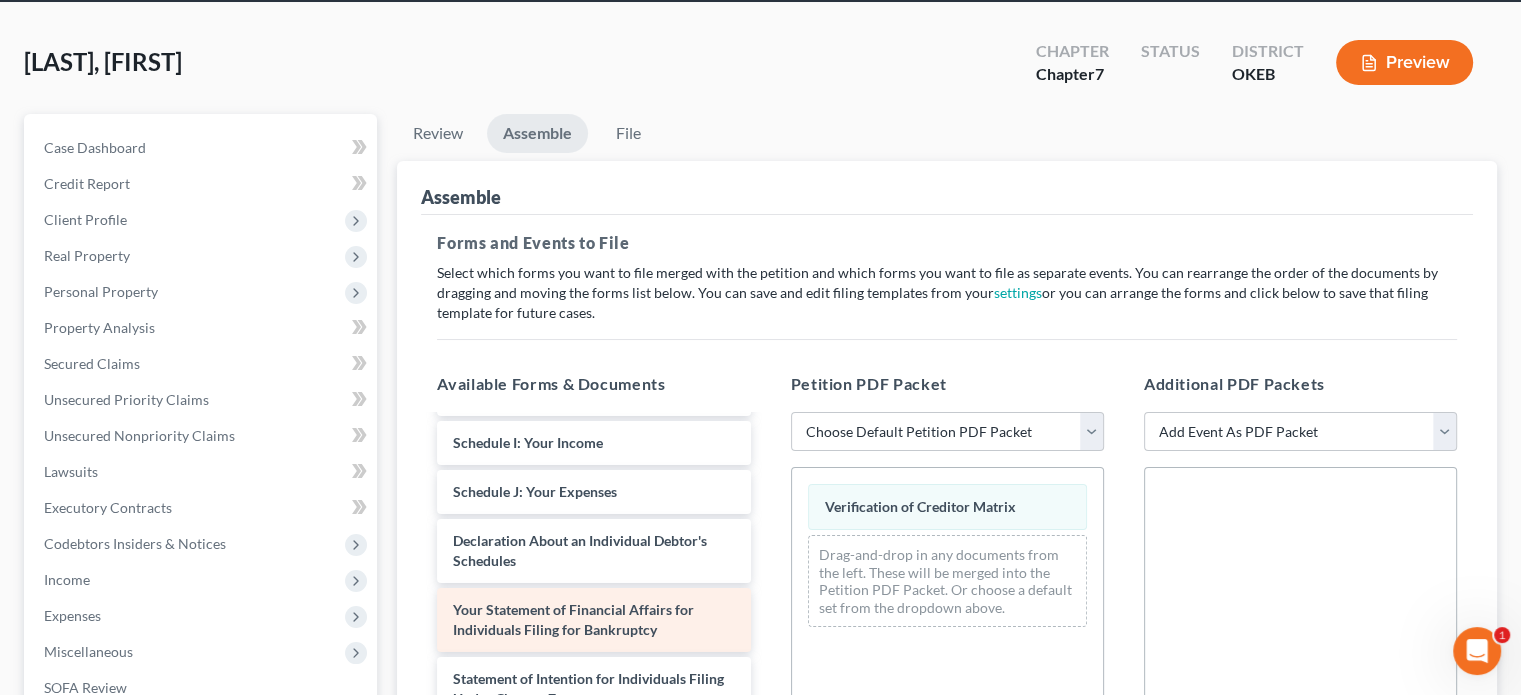 scroll, scrollTop: 0, scrollLeft: 0, axis: both 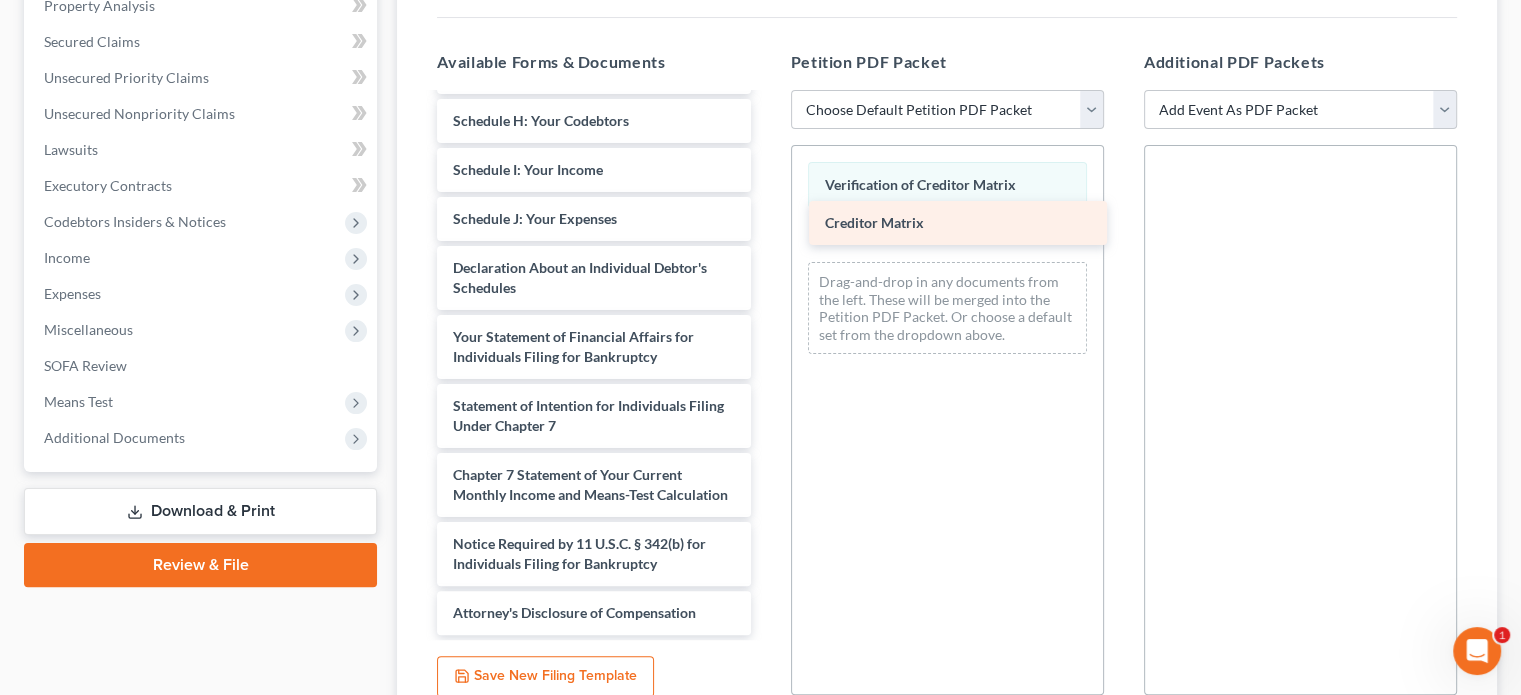 drag, startPoint x: 628, startPoint y: 491, endPoint x: 997, endPoint y: 227, distance: 453.71466 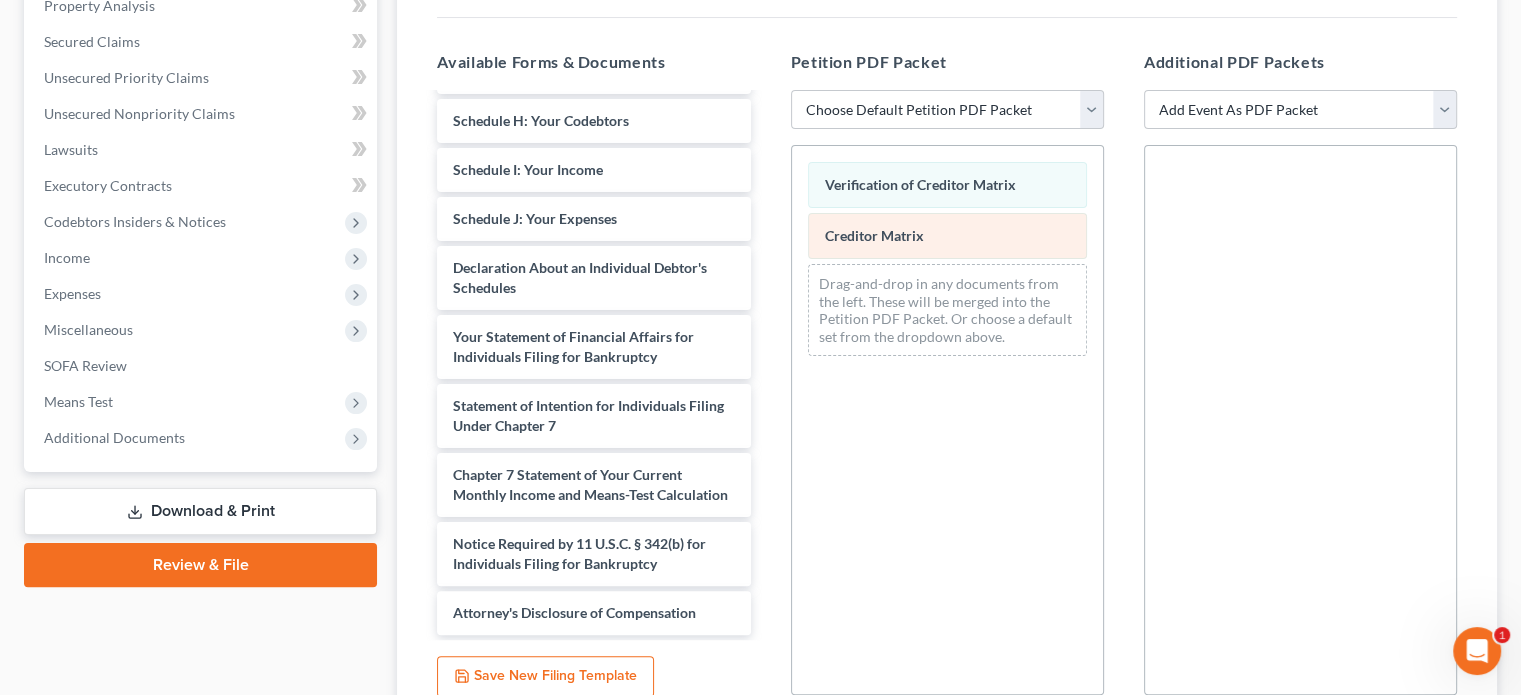 click on "Verification of Creditor Matrix Creditor Matrix Drag-and-drop in any documents from the left. These will be merged into the Petition PDF Packet. Or choose a default set from the dropdown above." at bounding box center (947, 259) 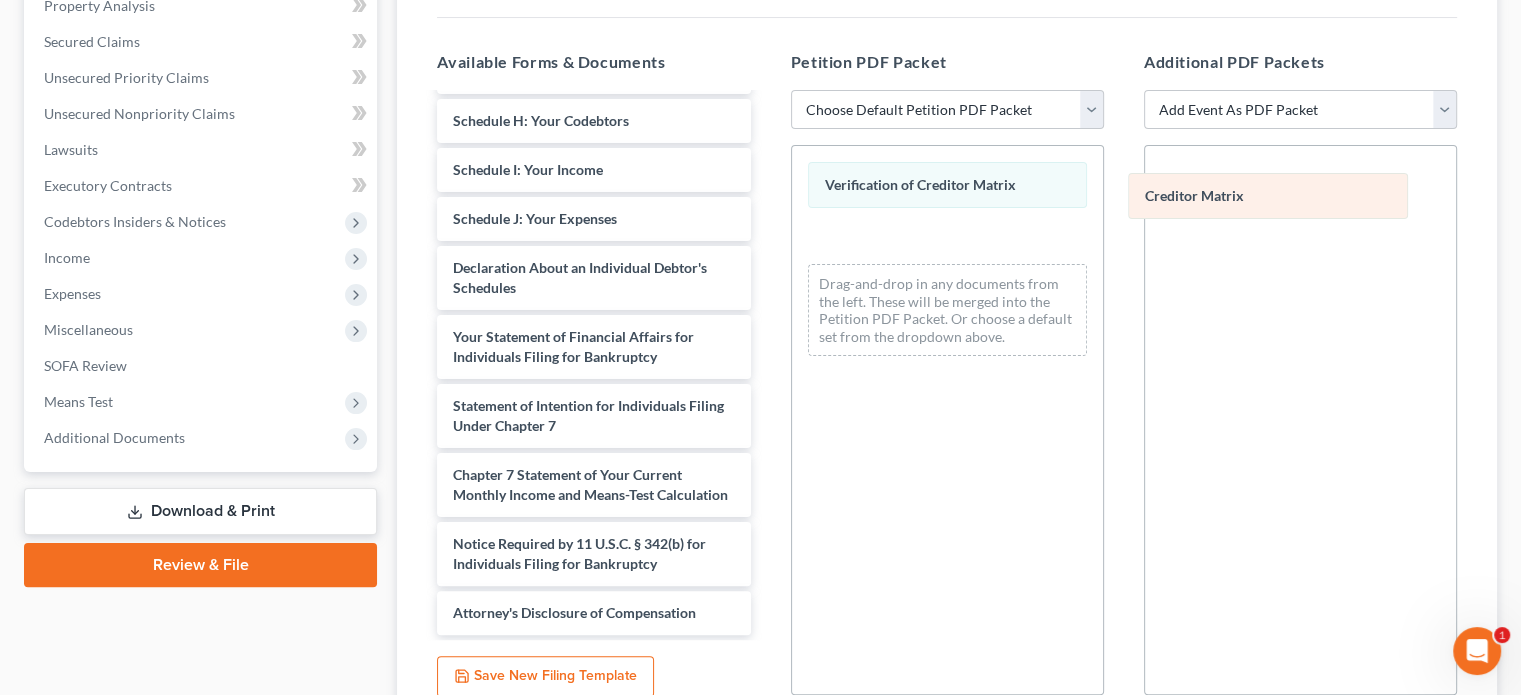 drag, startPoint x: 873, startPoint y: 235, endPoint x: 1197, endPoint y: 194, distance: 326.58383 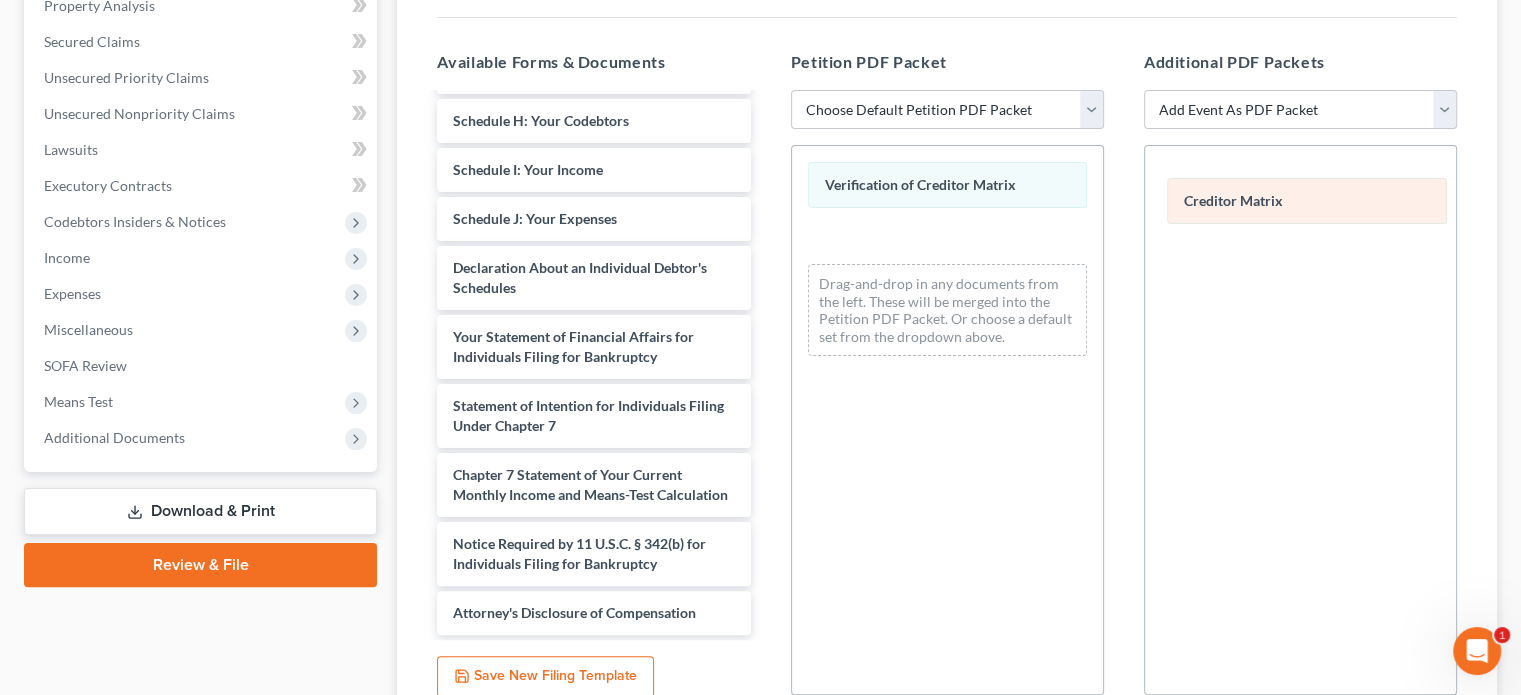 drag, startPoint x: 1030, startPoint y: 230, endPoint x: 1392, endPoint y: 195, distance: 363.68805 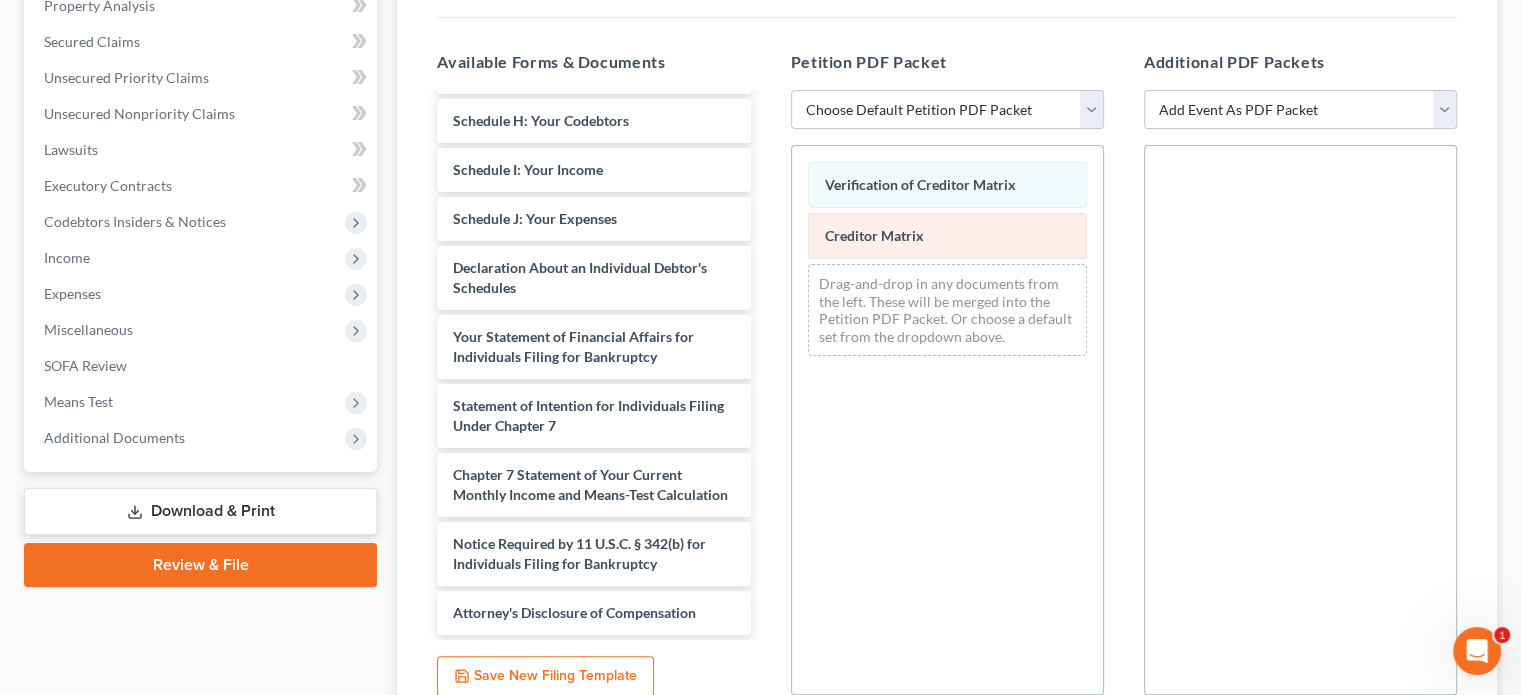 click on "Creditor Matrix" at bounding box center (947, 236) 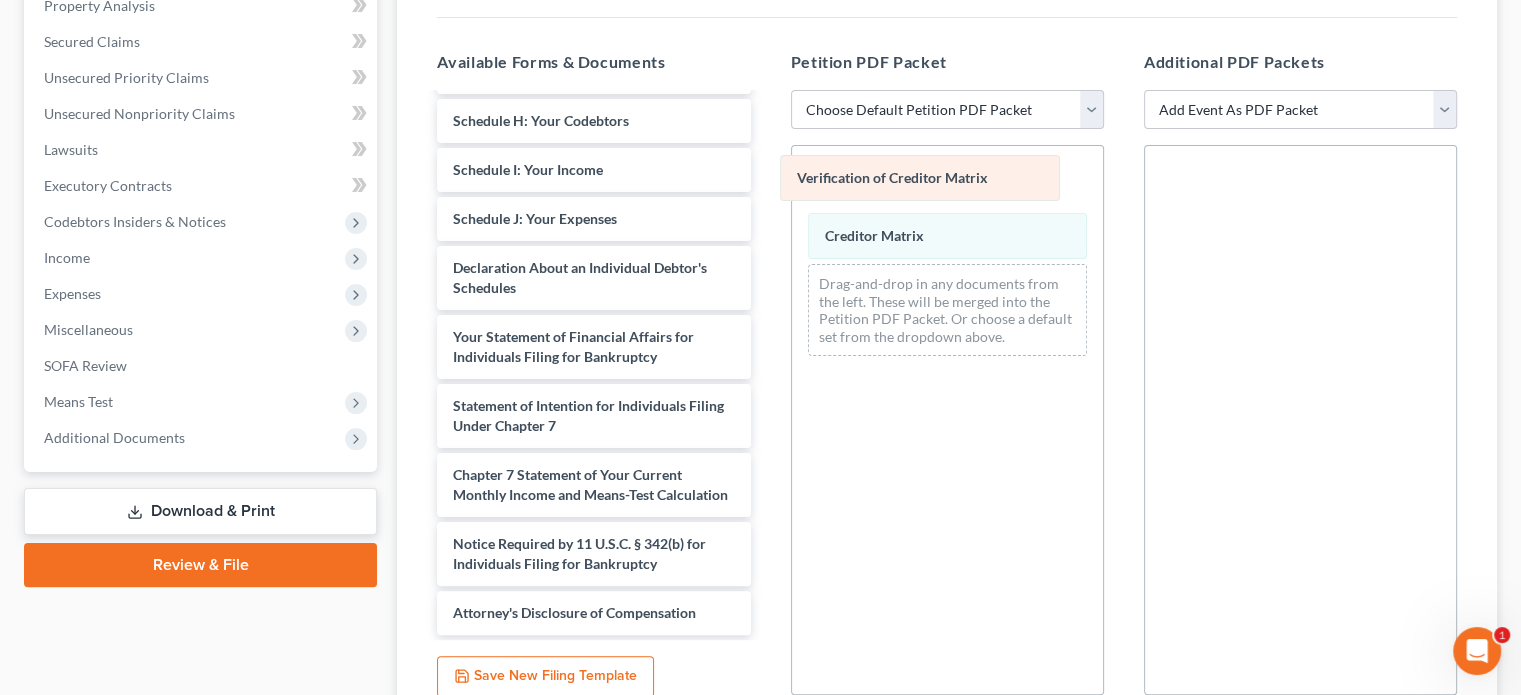 scroll, scrollTop: 508, scrollLeft: 0, axis: vertical 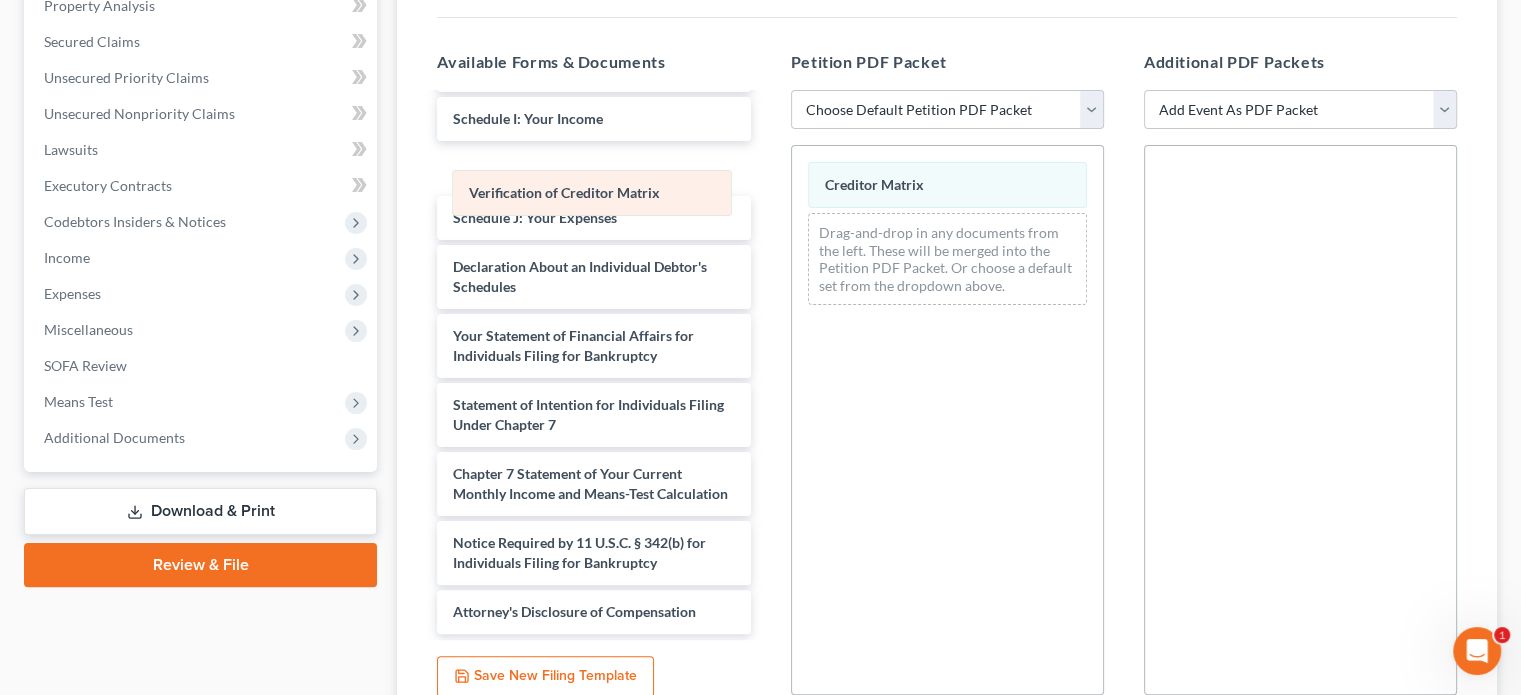 drag, startPoint x: 919, startPoint y: 179, endPoint x: 556, endPoint y: 192, distance: 363.2327 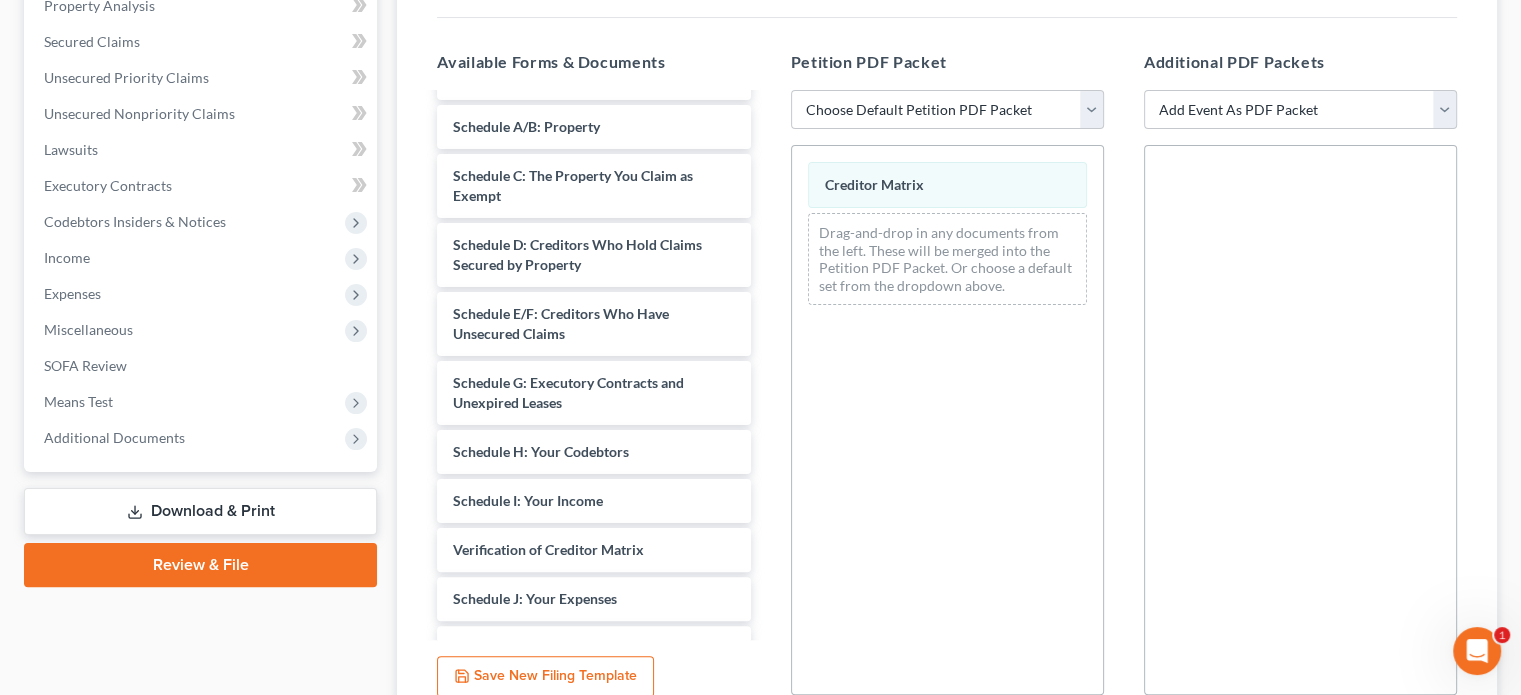 scroll, scrollTop: 0, scrollLeft: 0, axis: both 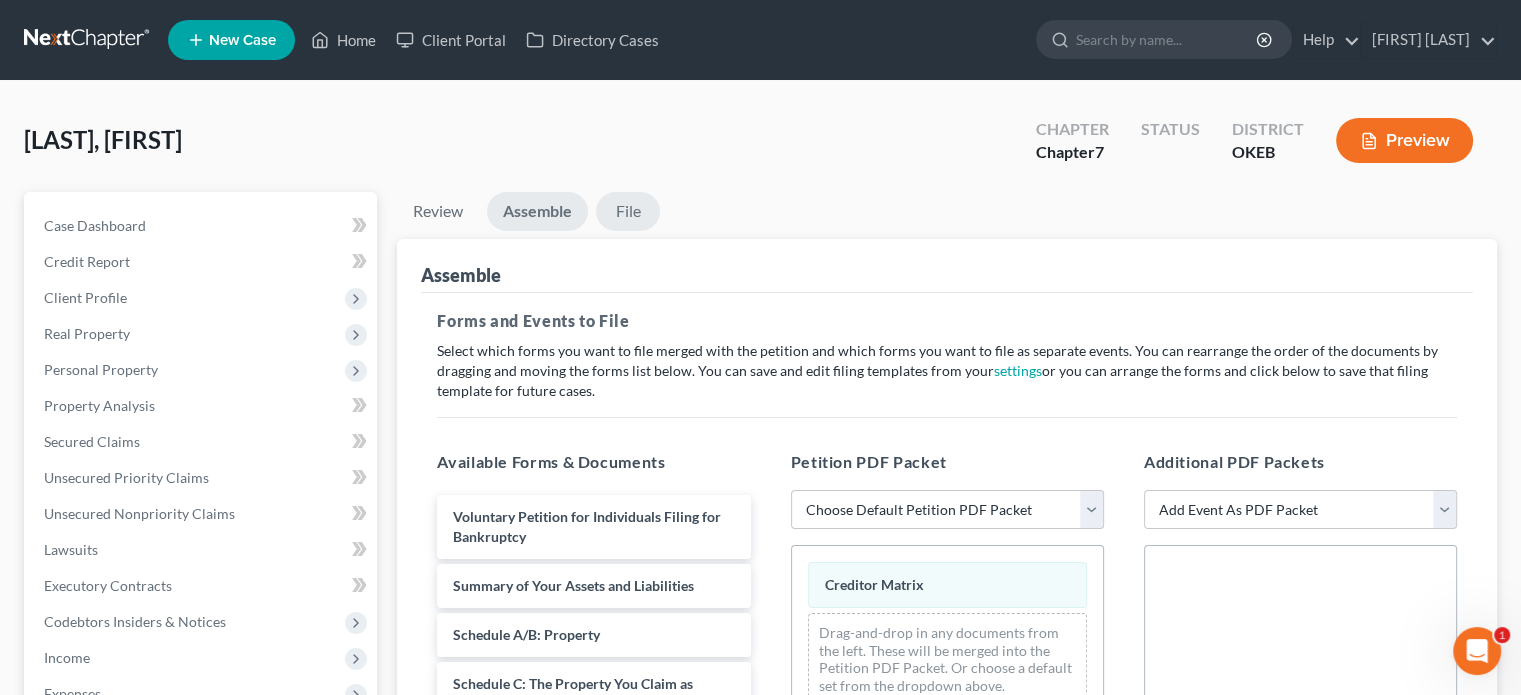 click on "File" at bounding box center (628, 211) 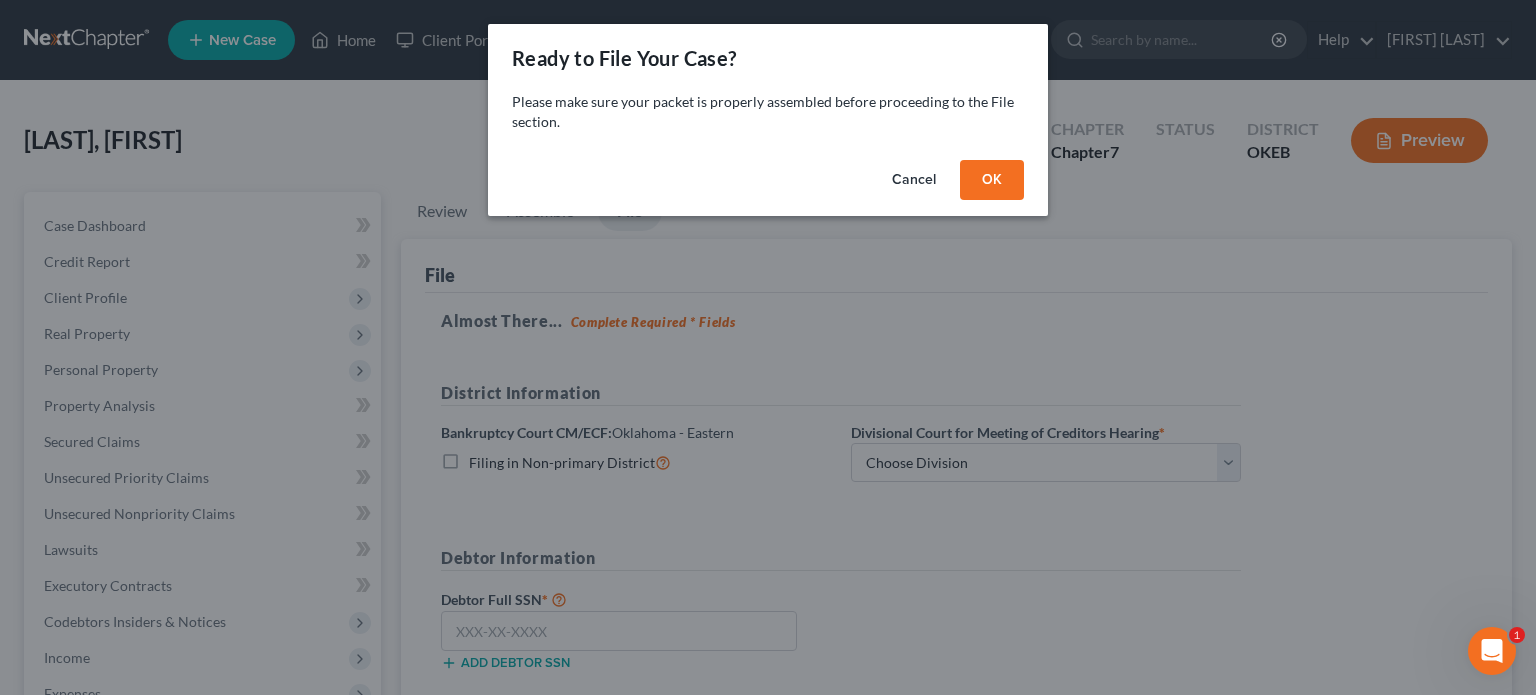 drag, startPoint x: 912, startPoint y: 180, endPoint x: 931, endPoint y: 227, distance: 50.695168 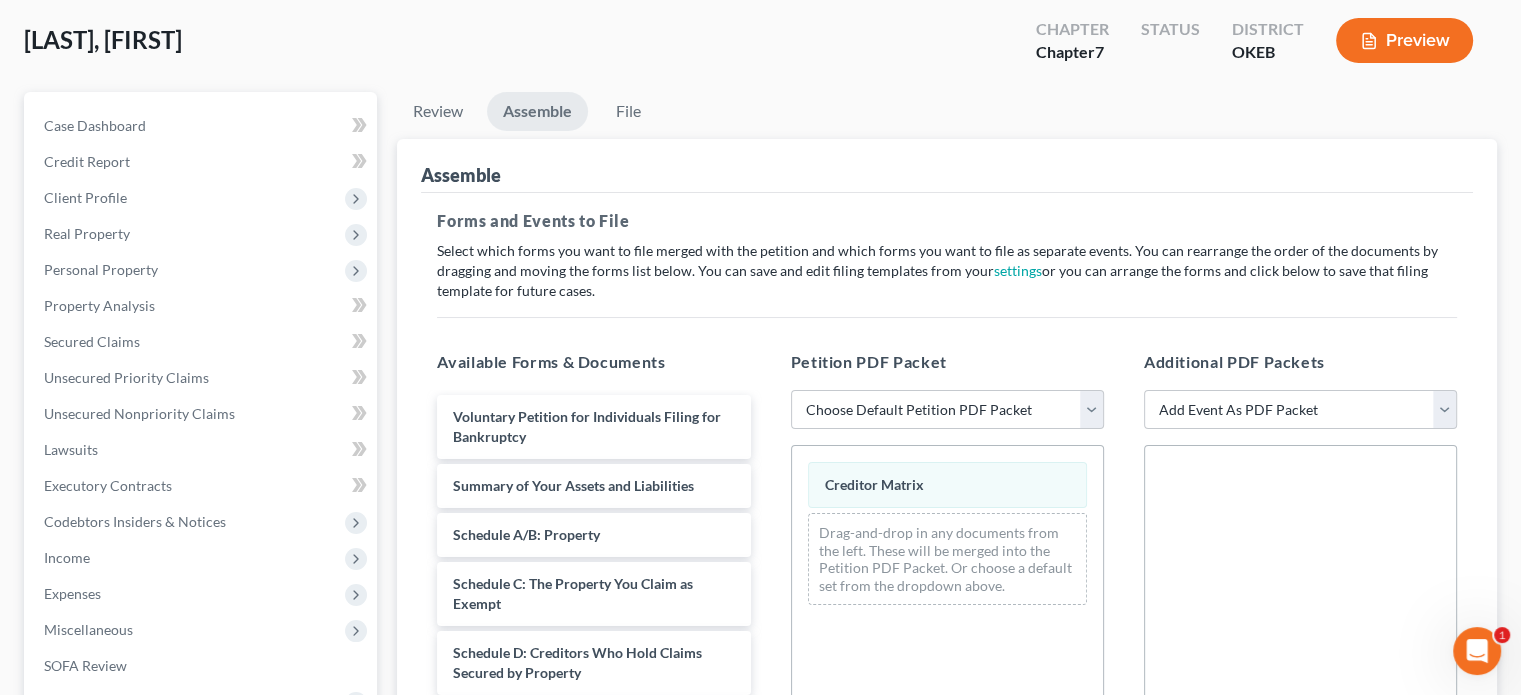 scroll, scrollTop: 300, scrollLeft: 0, axis: vertical 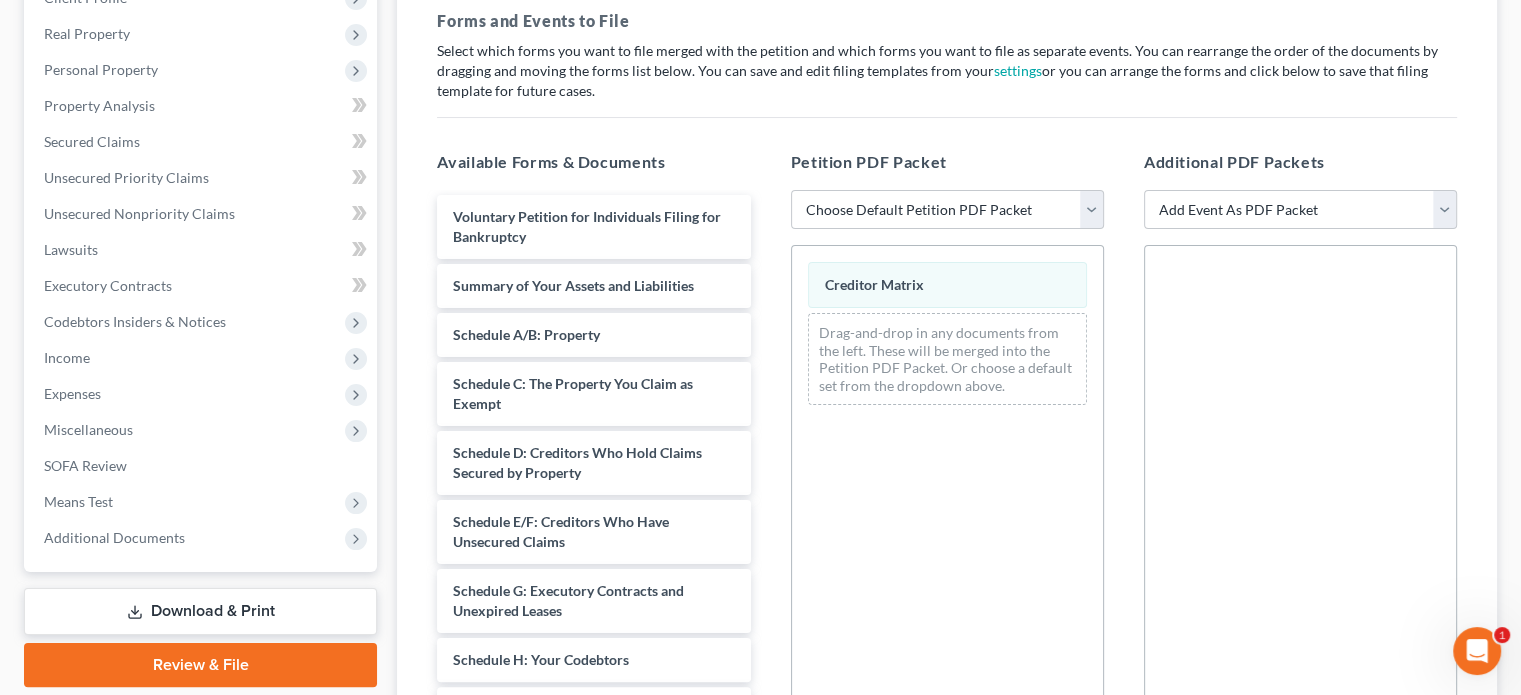 click on "Download & Print" at bounding box center (200, 611) 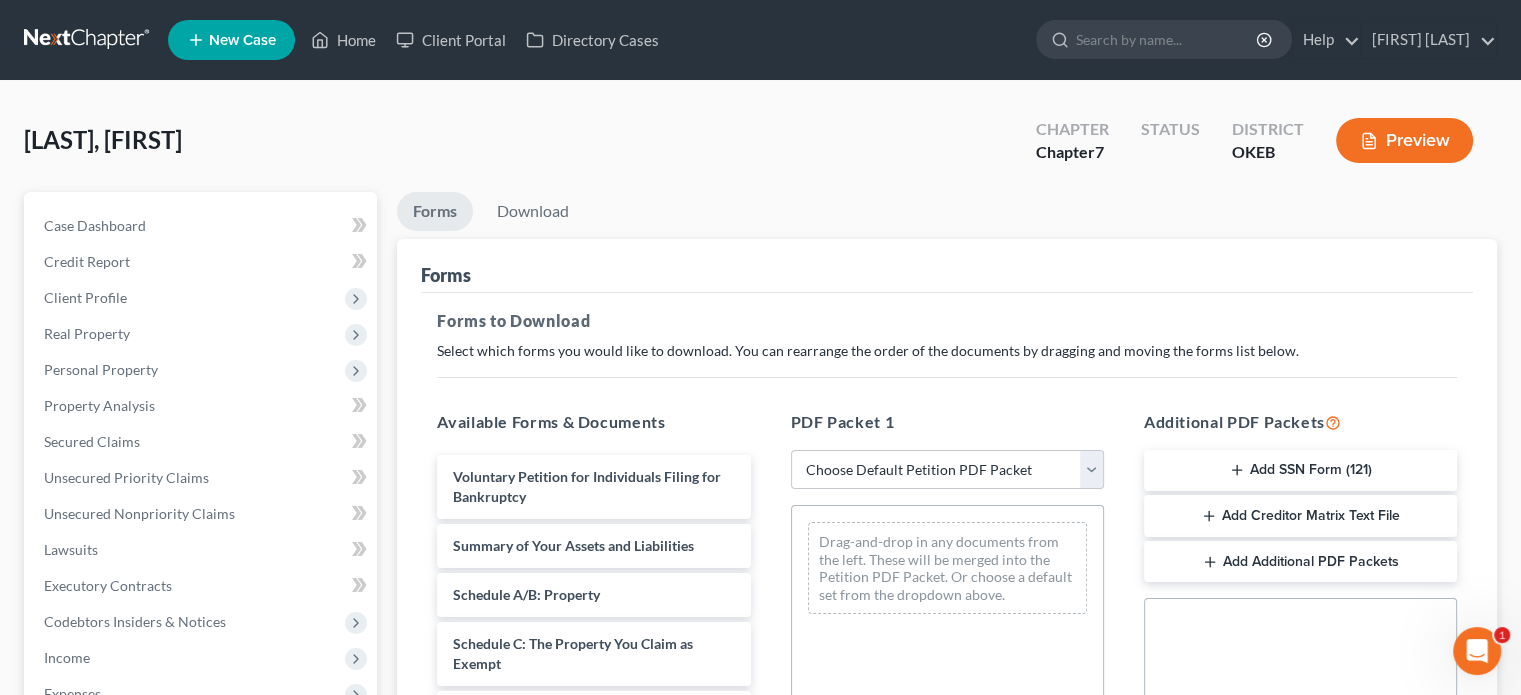 scroll, scrollTop: 400, scrollLeft: 0, axis: vertical 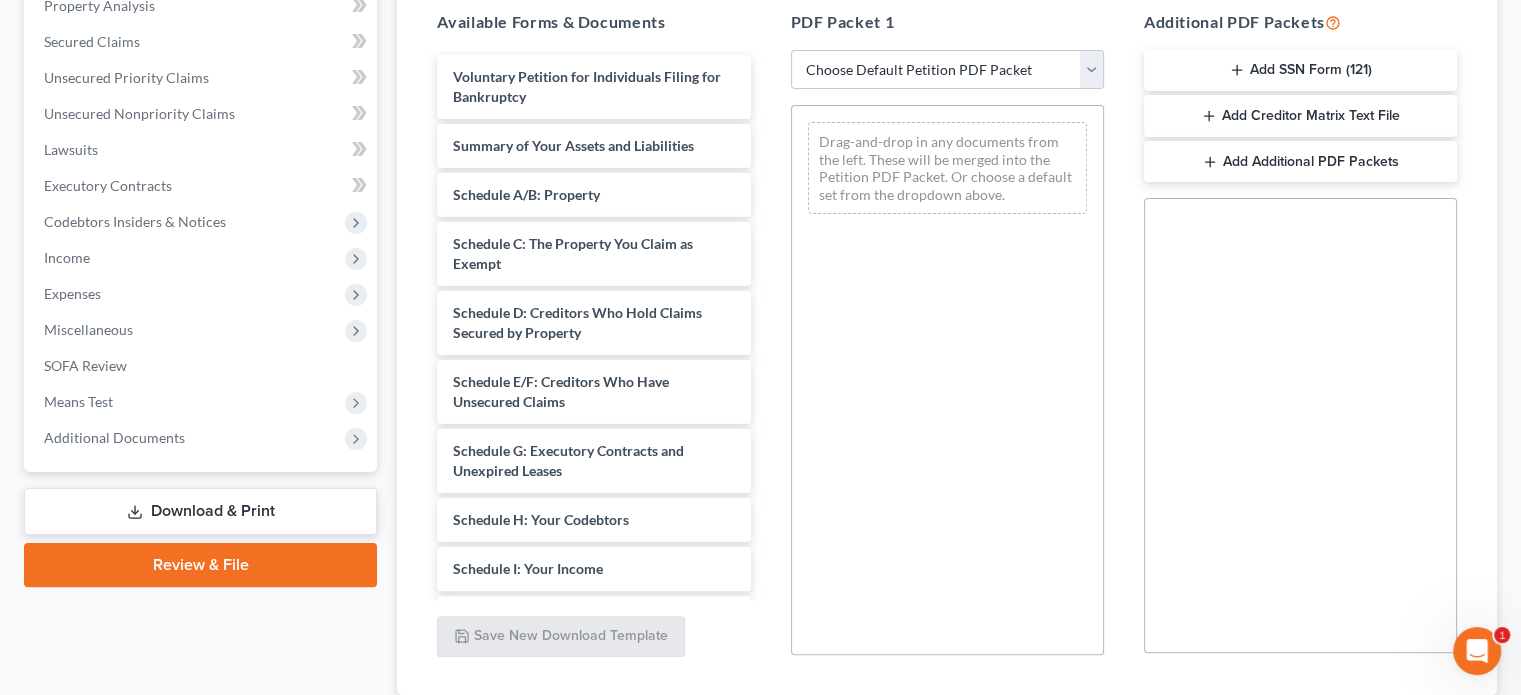 click on "Add Creditor Matrix Text File" at bounding box center [1300, 116] 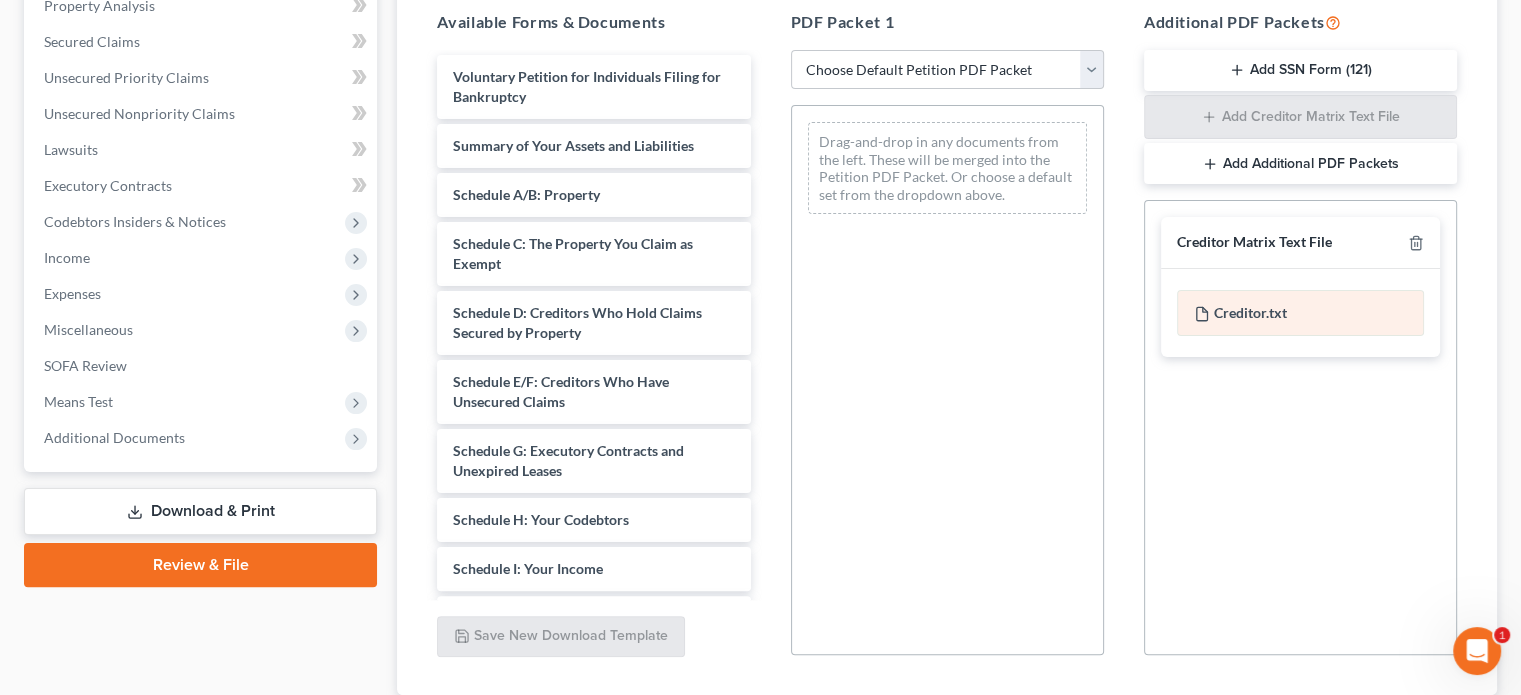 click on "Creditor.txt" at bounding box center [1300, 313] 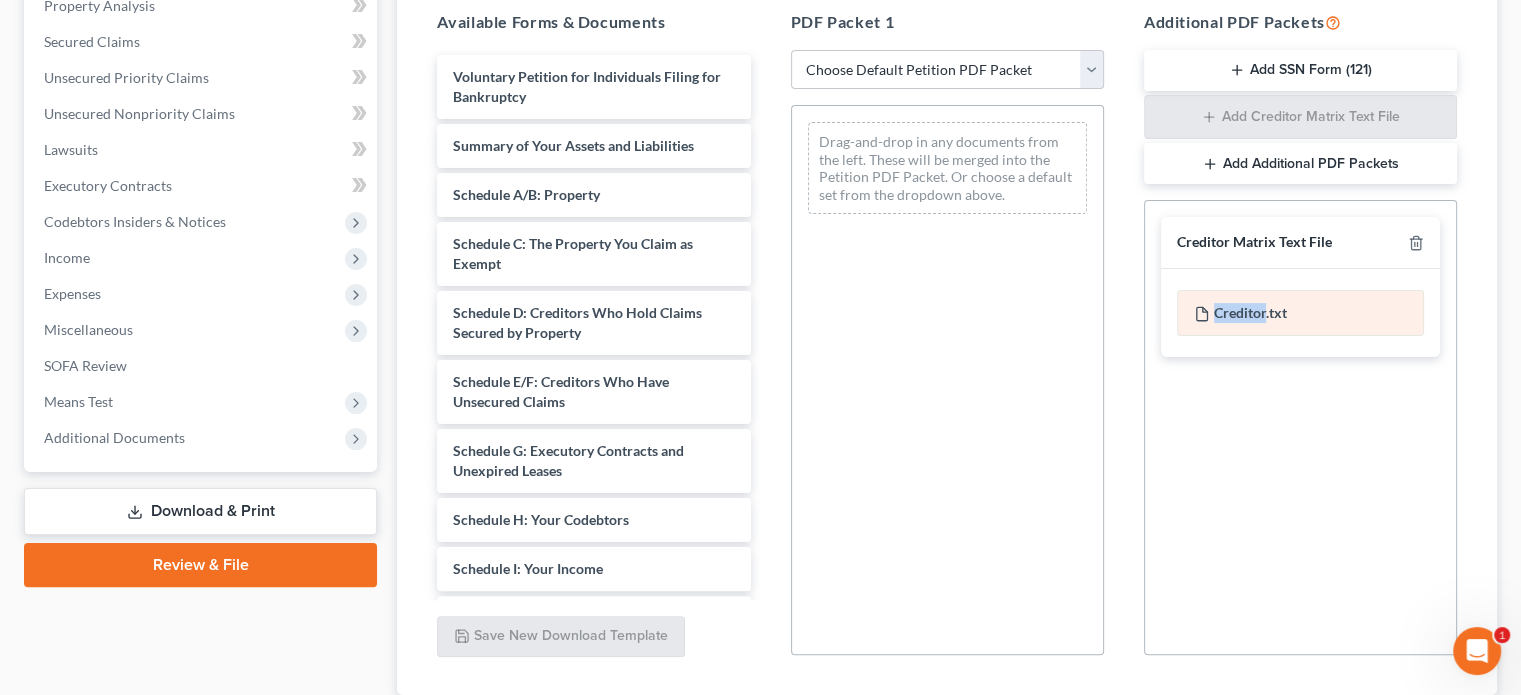 click on "Creditor.txt" at bounding box center (1300, 313) 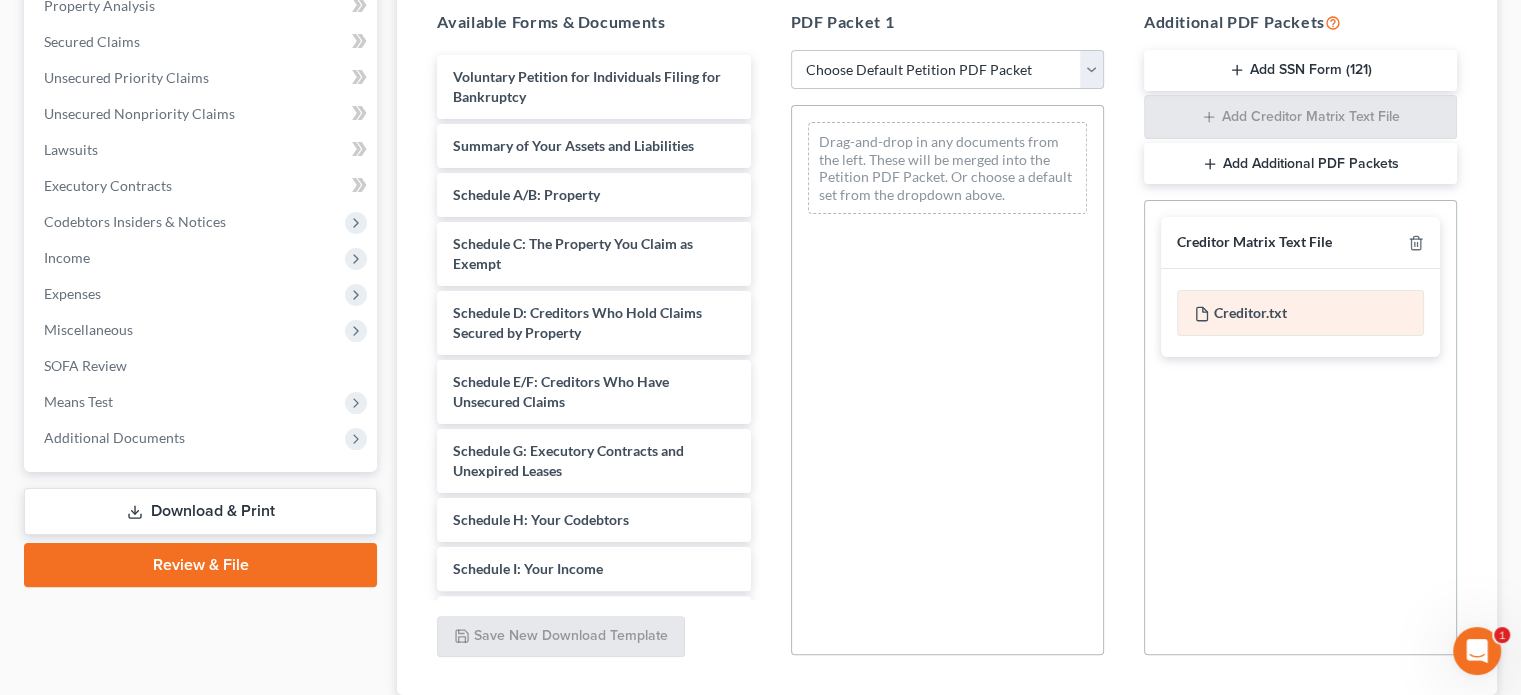 click on "Creditor.txt" at bounding box center [1300, 313] 